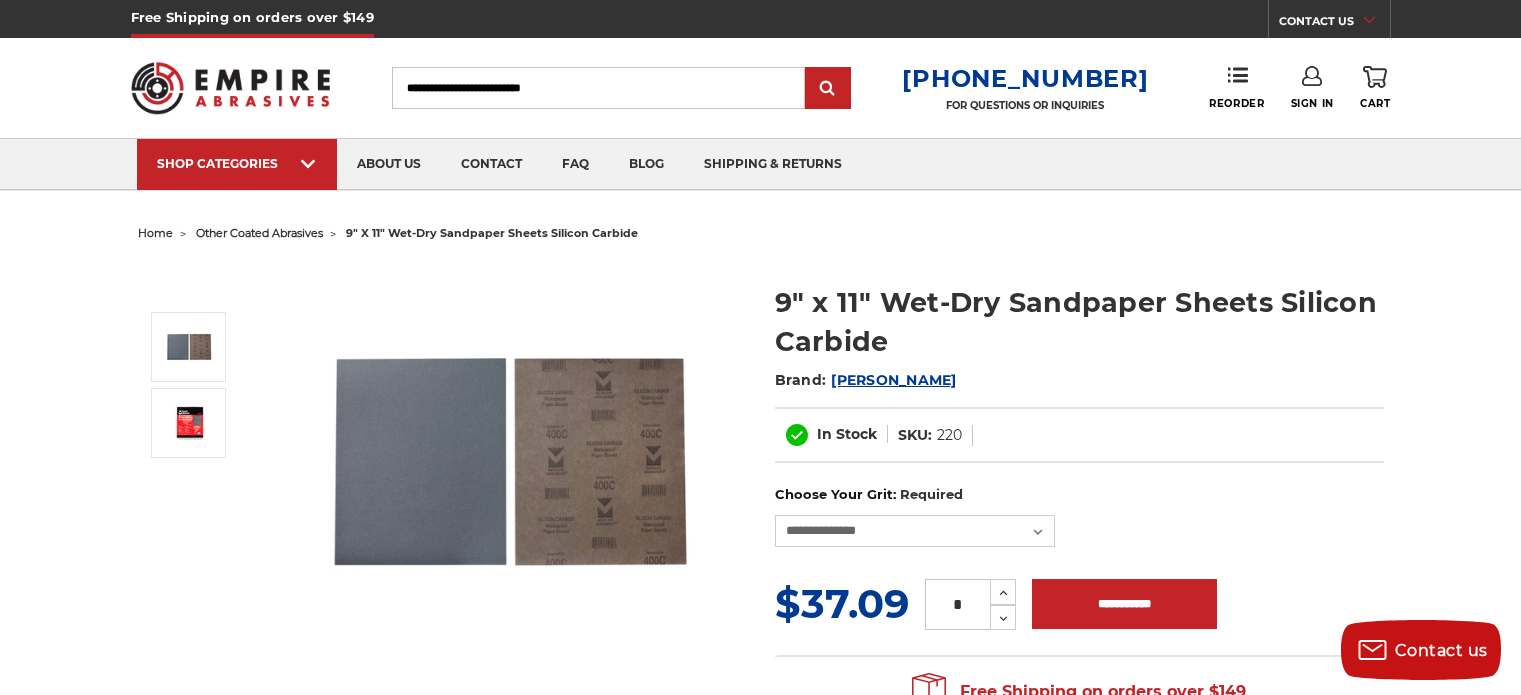 scroll, scrollTop: 0, scrollLeft: 0, axis: both 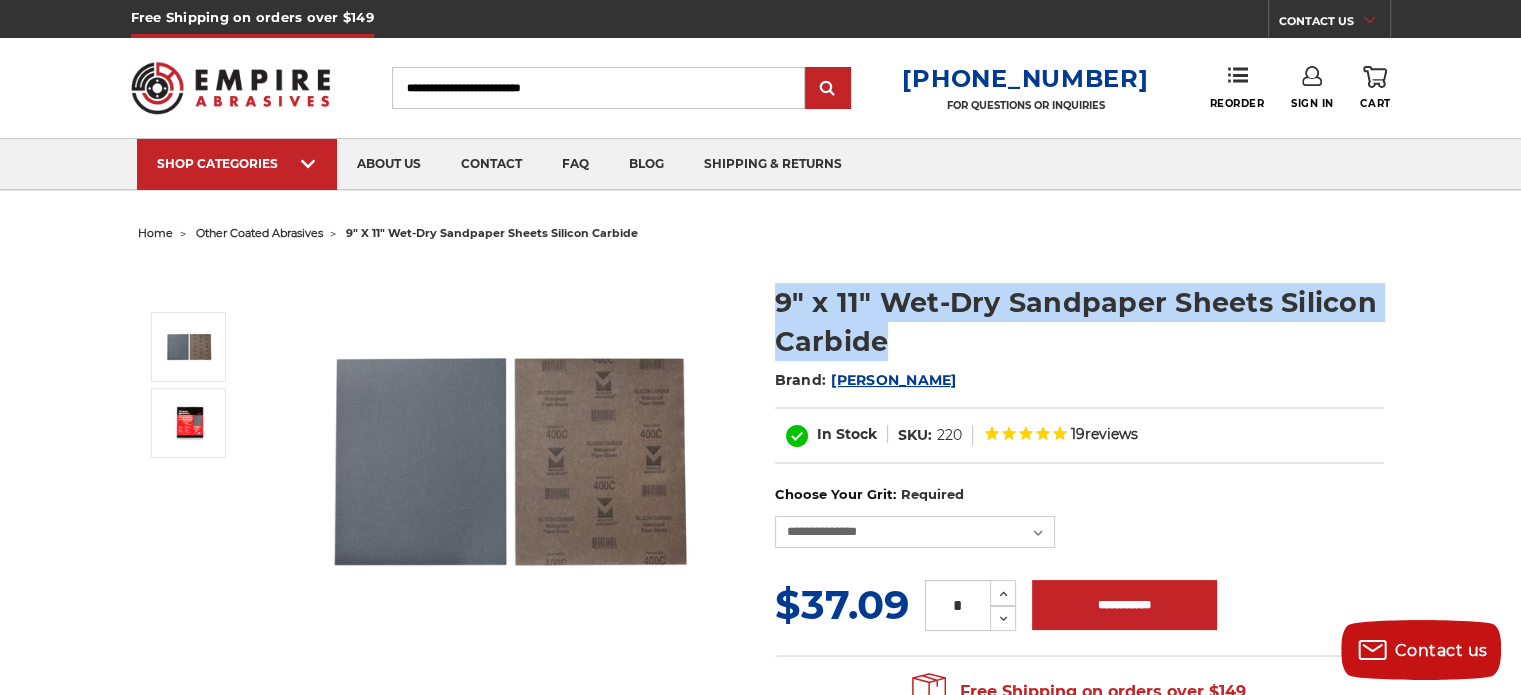drag, startPoint x: 773, startPoint y: 295, endPoint x: 963, endPoint y: 337, distance: 194.58675 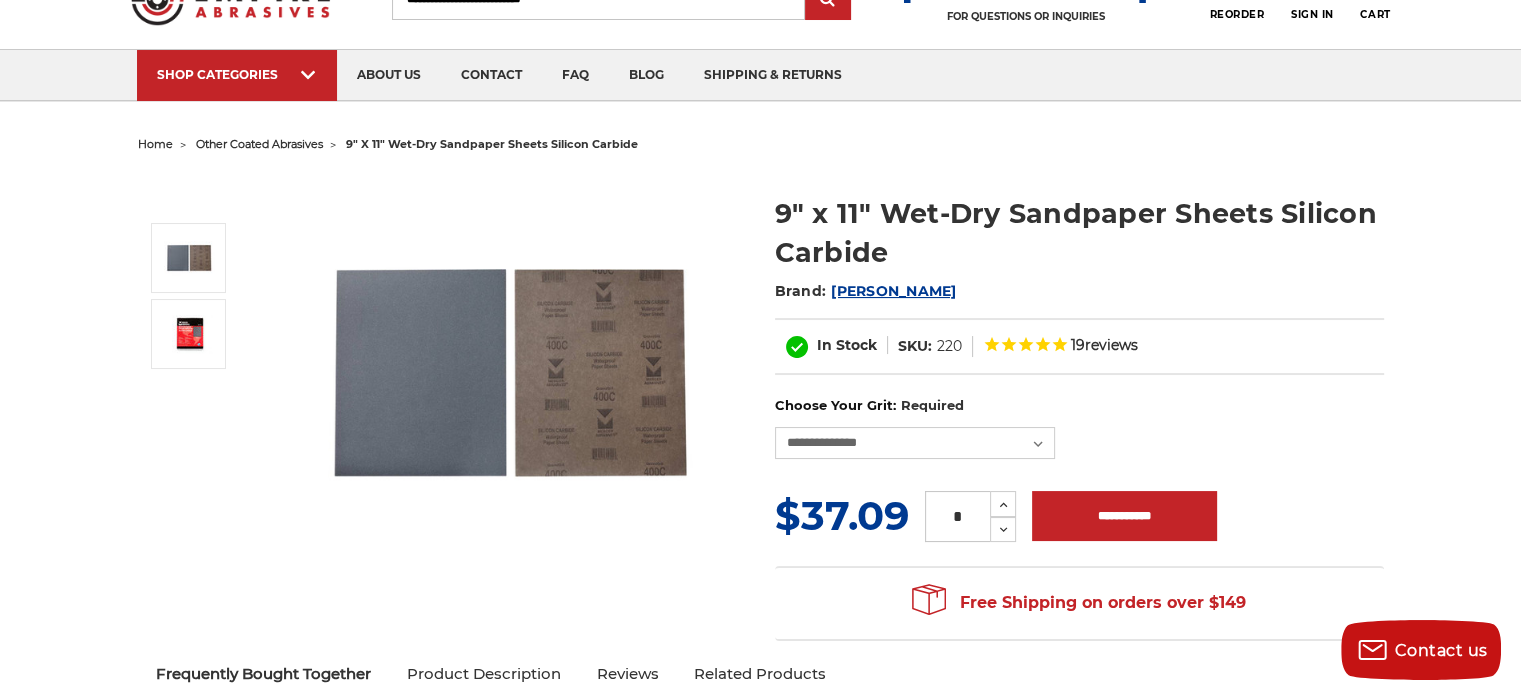 scroll, scrollTop: 0, scrollLeft: 0, axis: both 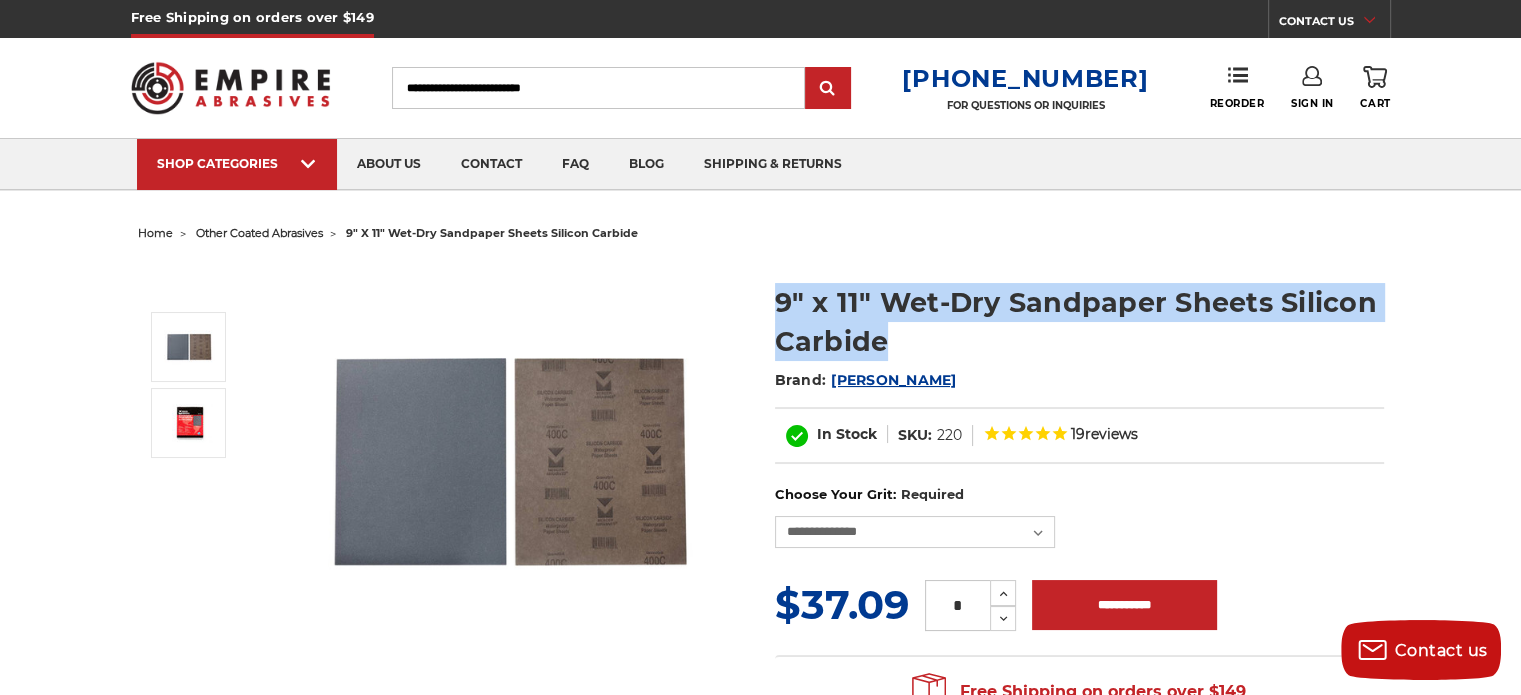 drag, startPoint x: 777, startPoint y: 290, endPoint x: 923, endPoint y: 323, distance: 149.683 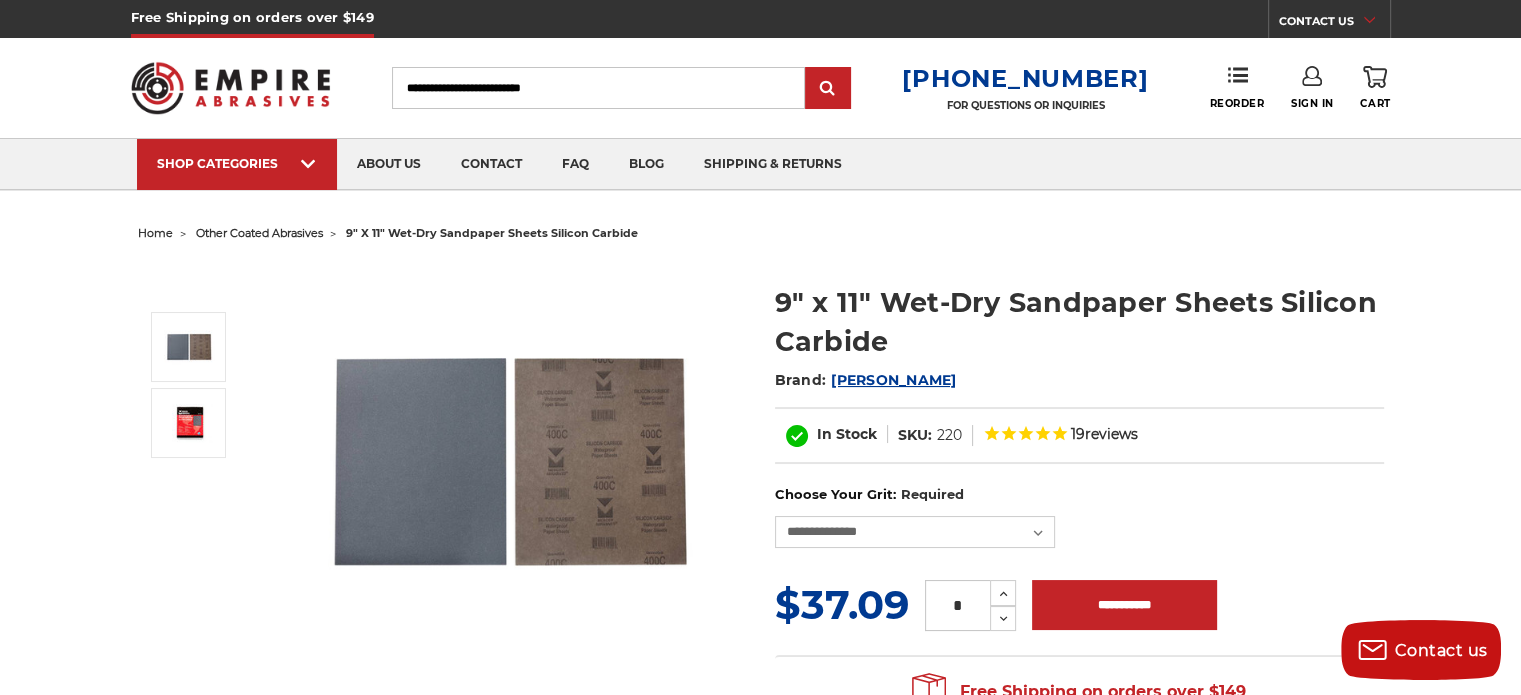 click on "220" at bounding box center (949, 435) 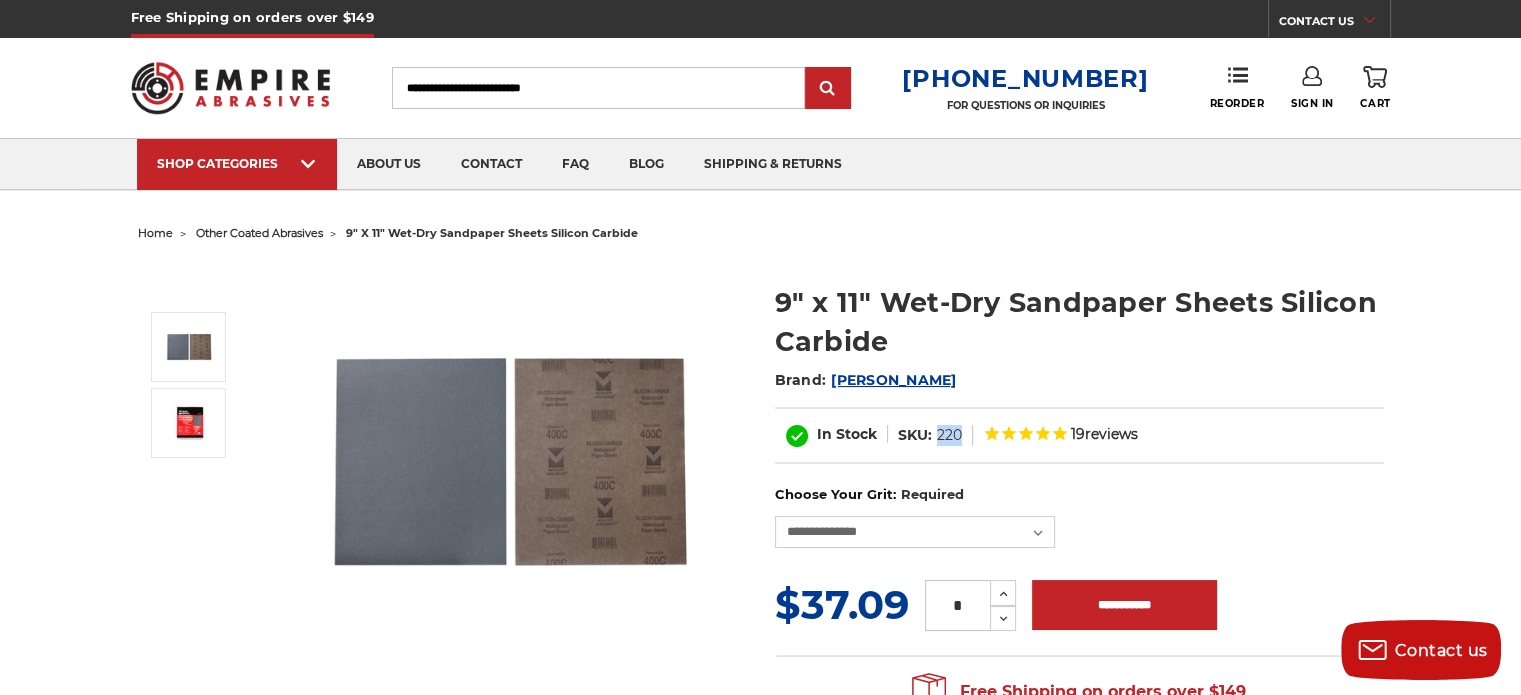 click on "220" at bounding box center [949, 435] 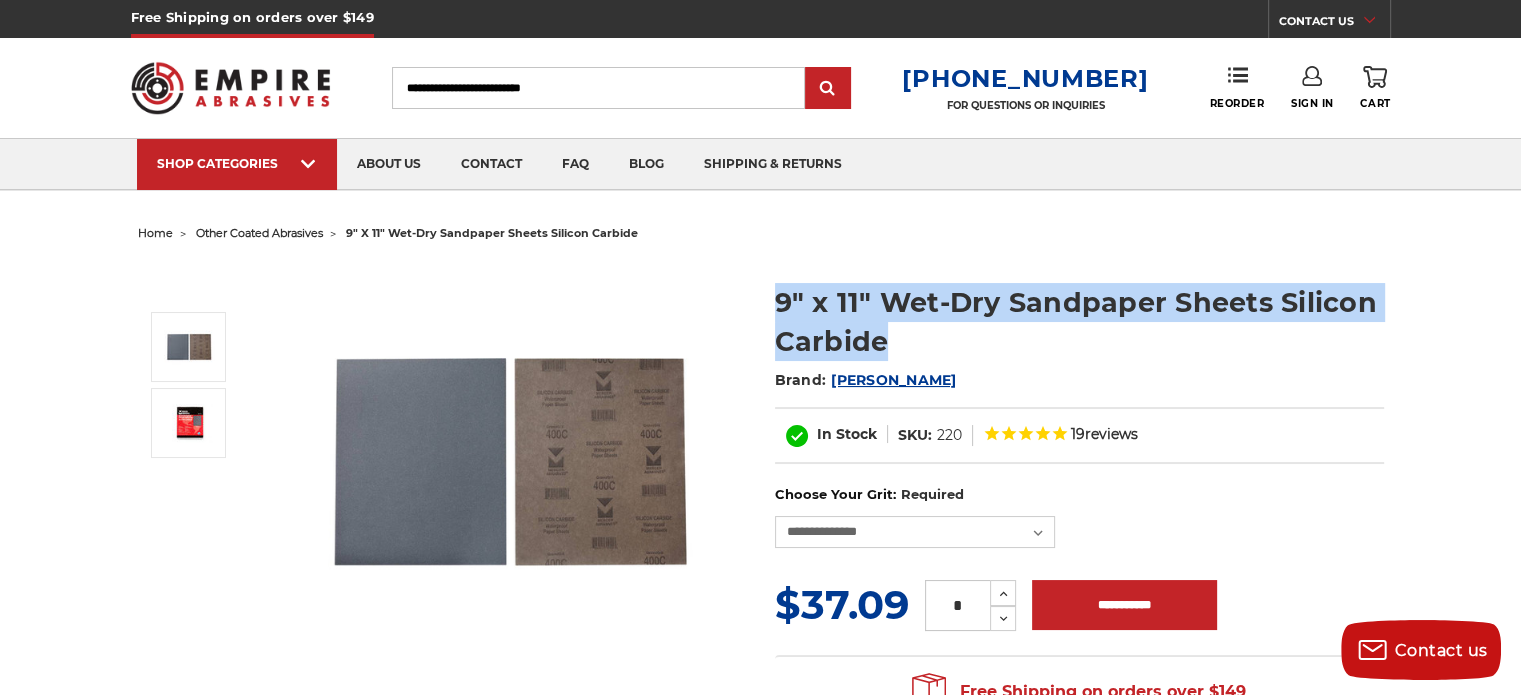 drag, startPoint x: 760, startPoint y: 297, endPoint x: 962, endPoint y: 333, distance: 205.18285 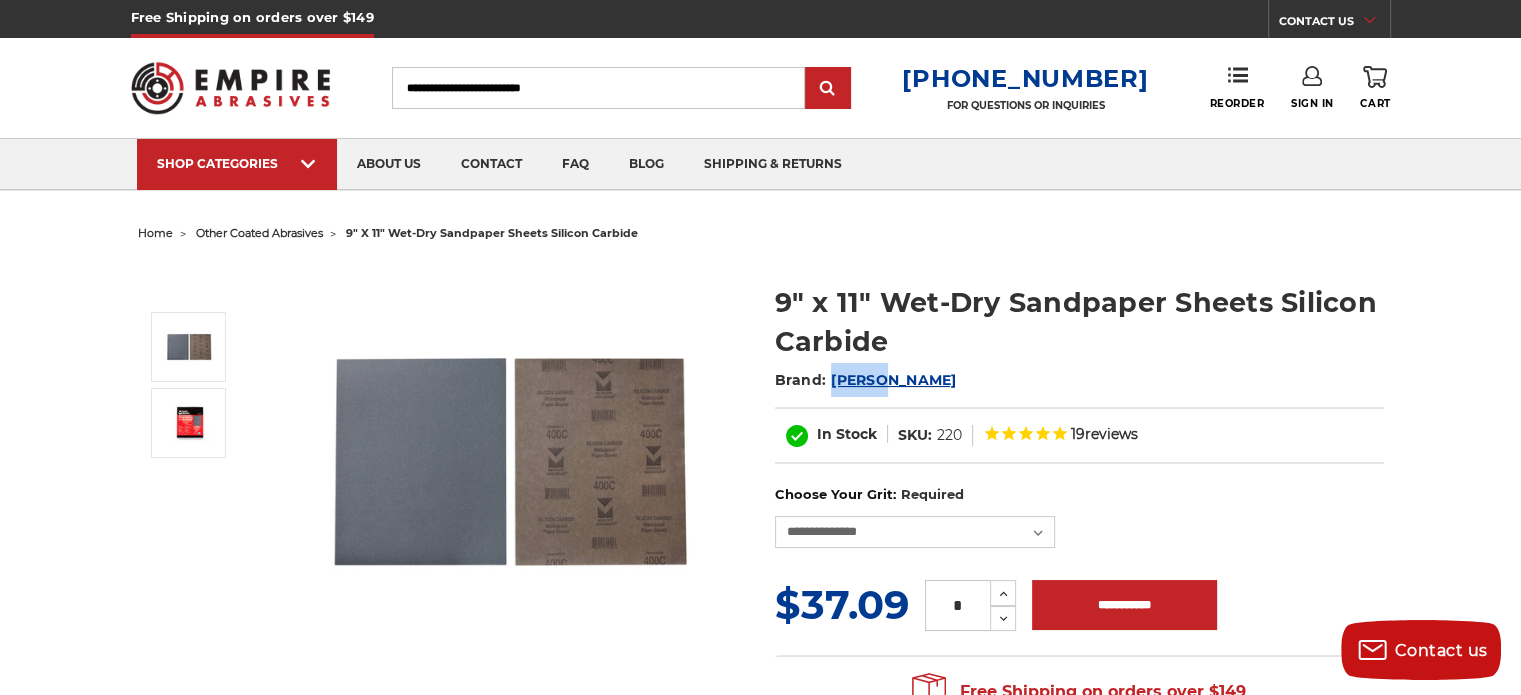 drag, startPoint x: 890, startPoint y: 375, endPoint x: 832, endPoint y: 387, distance: 59.22837 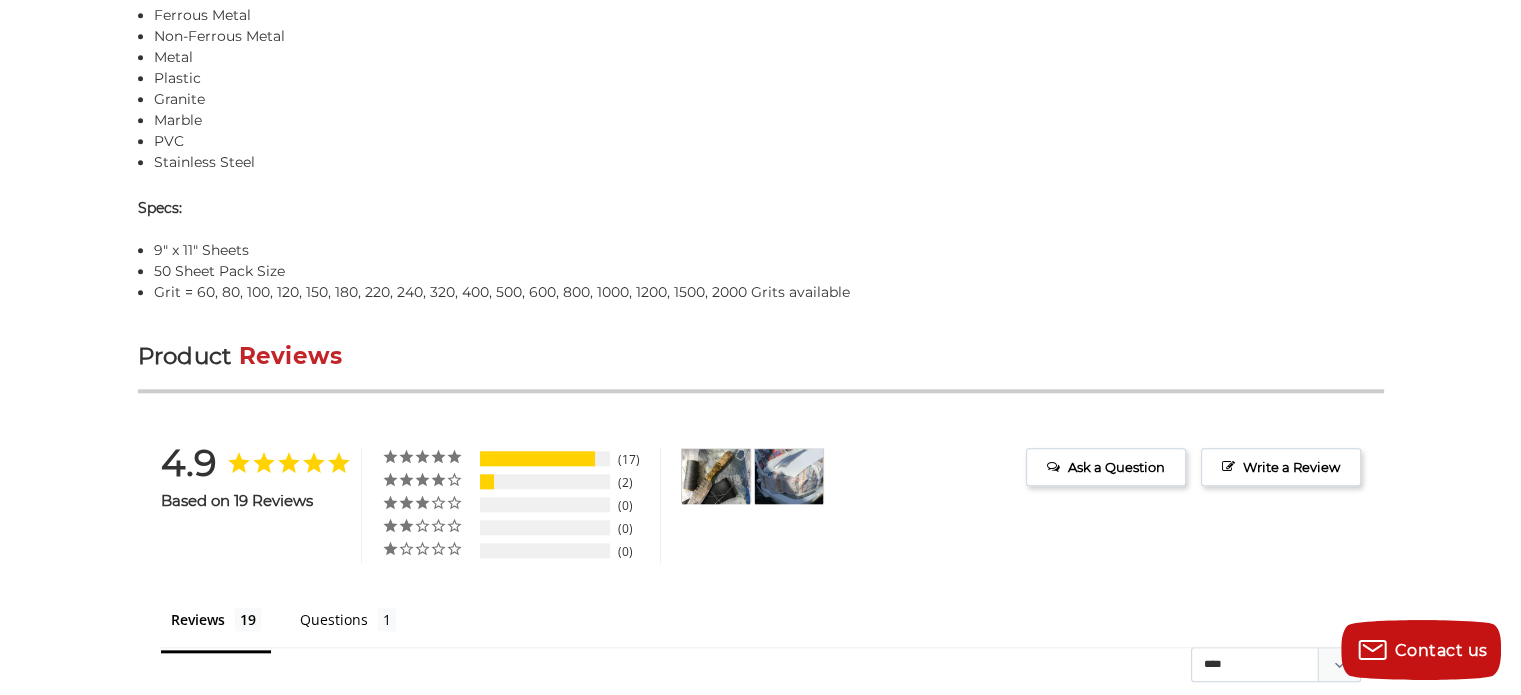 scroll, scrollTop: 2000, scrollLeft: 0, axis: vertical 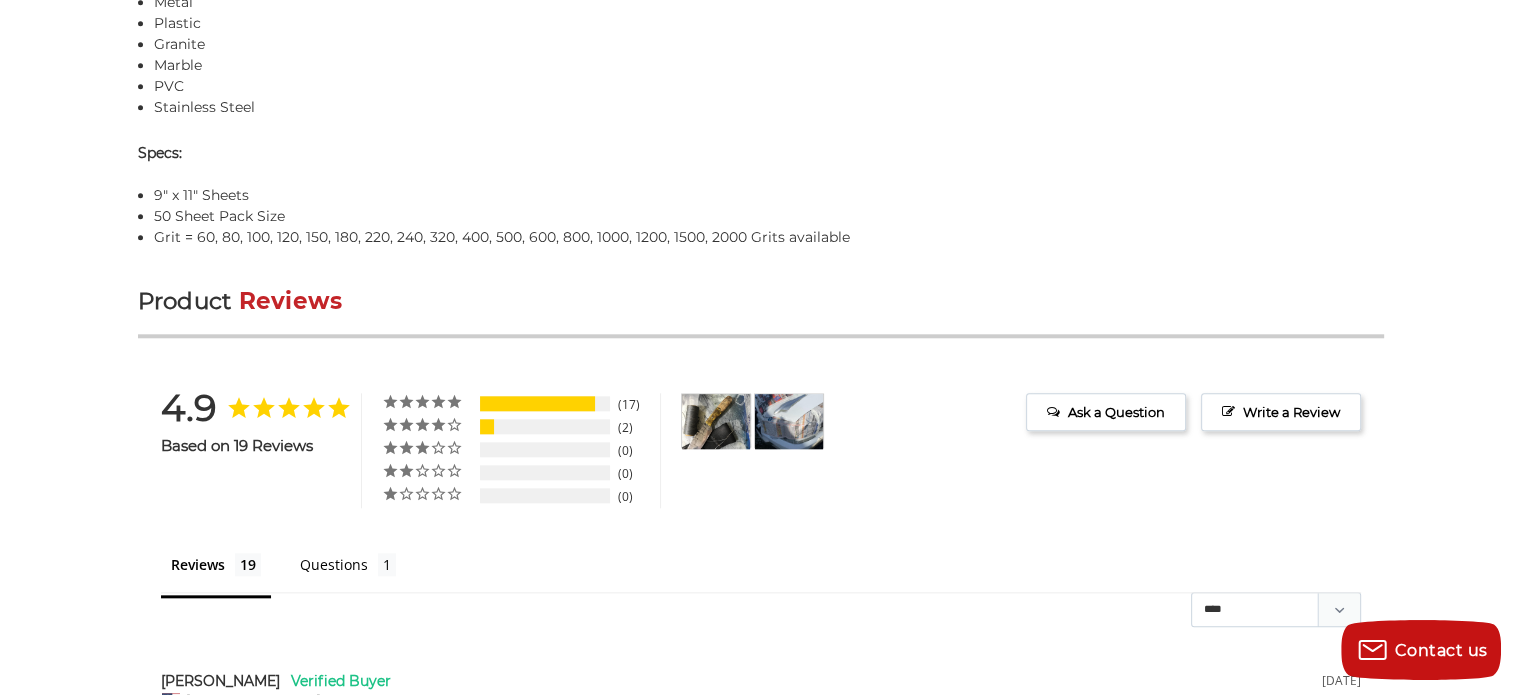 click on "Grit = 60, 80, 100, 120, 150, 180, 220, 240, 320, 400, 500, 600, 800, 1000, 1200, 1500, 2000 Grits available" at bounding box center [769, 237] 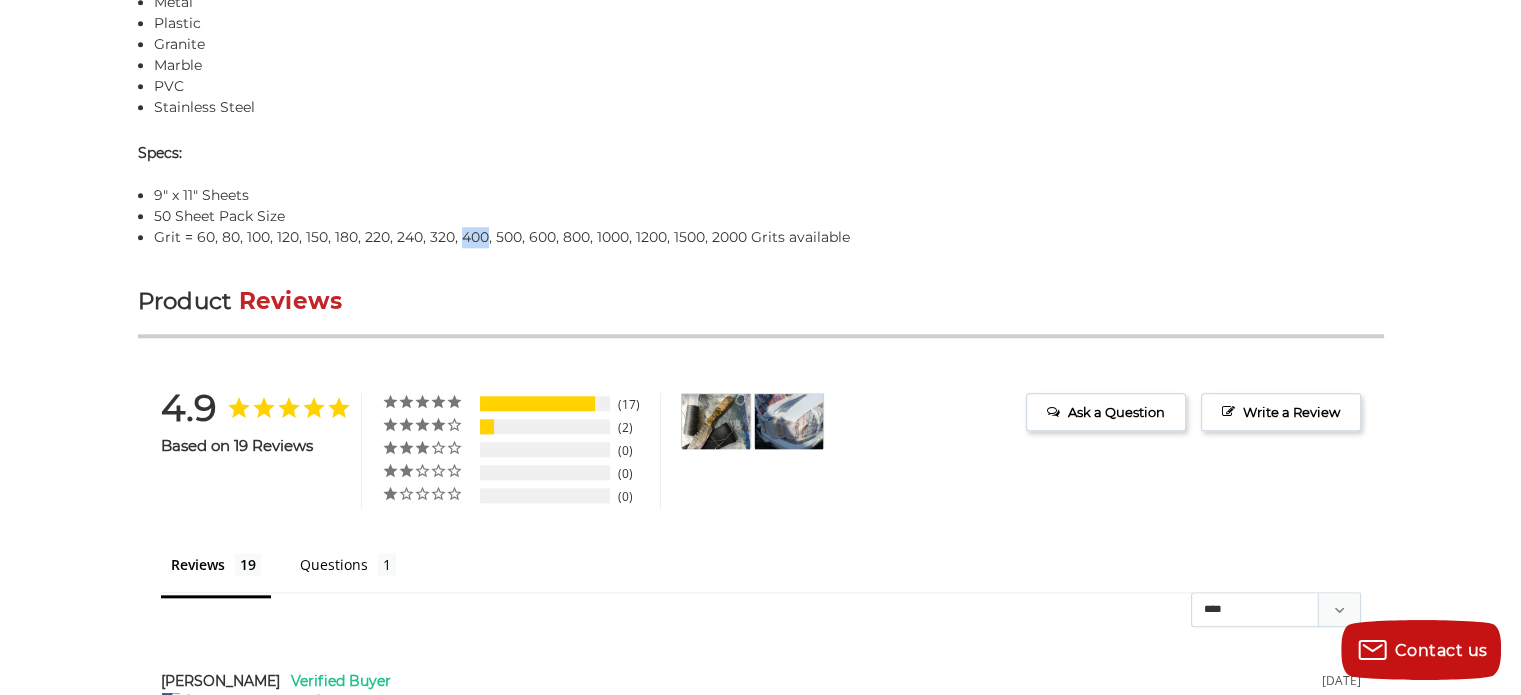 click on "Grit = 60, 80, 100, 120, 150, 180, 220, 240, 320, 400, 500, 600, 800, 1000, 1200, 1500, 2000 Grits available" at bounding box center (769, 237) 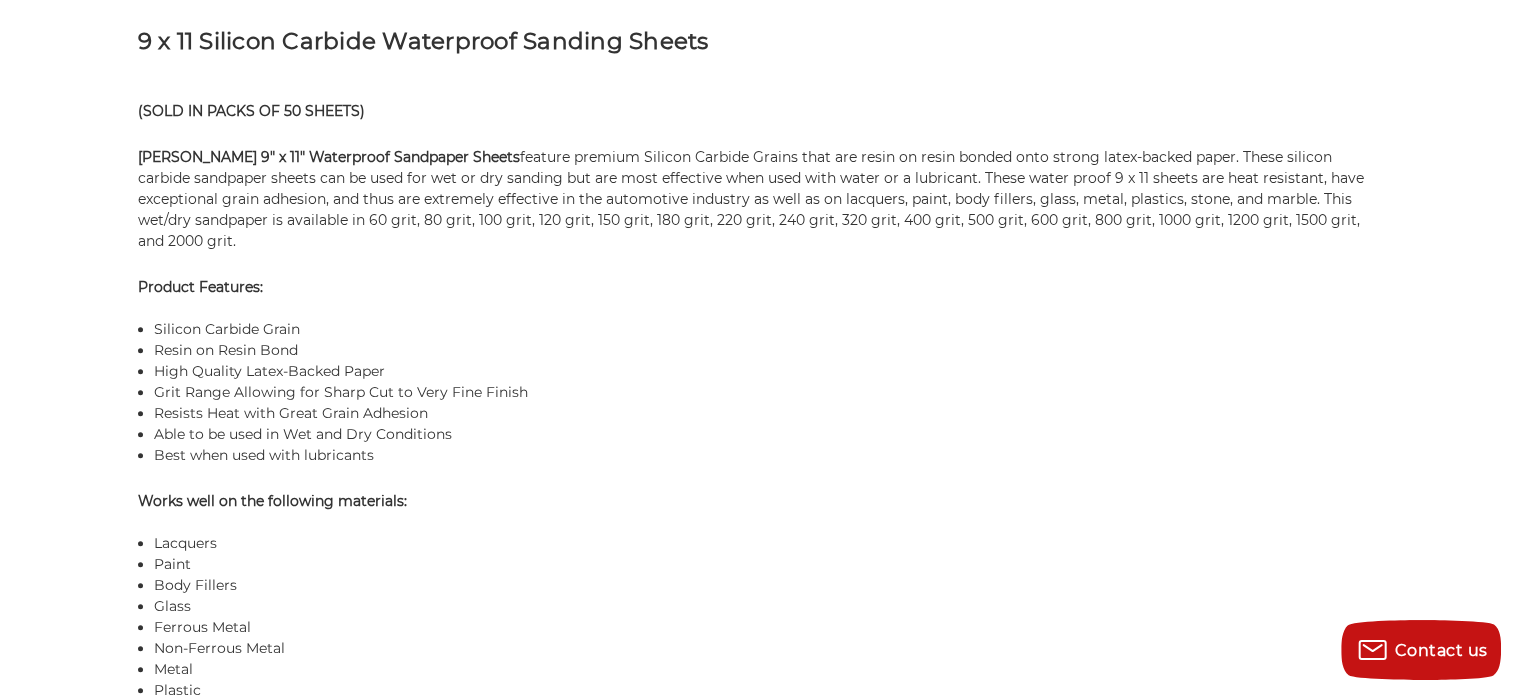 copy on "400" 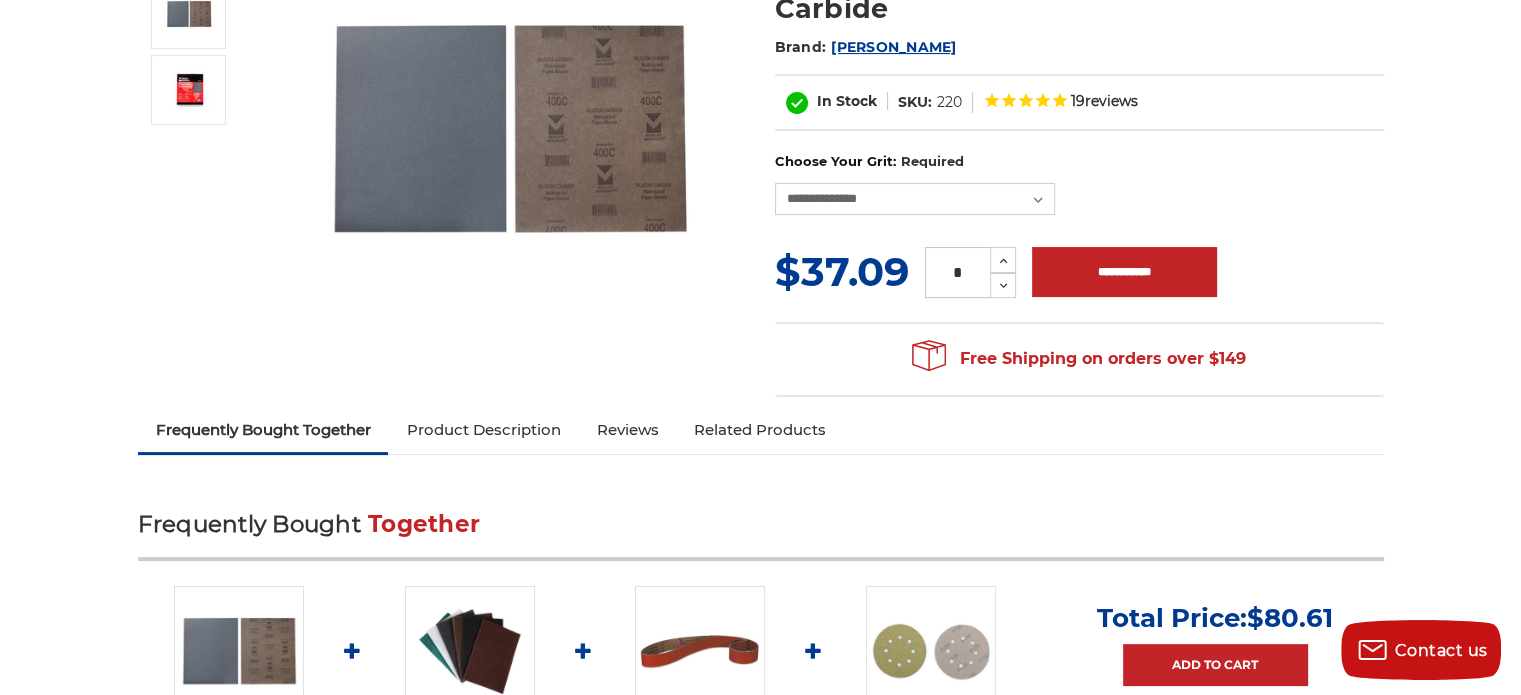 scroll, scrollTop: 0, scrollLeft: 0, axis: both 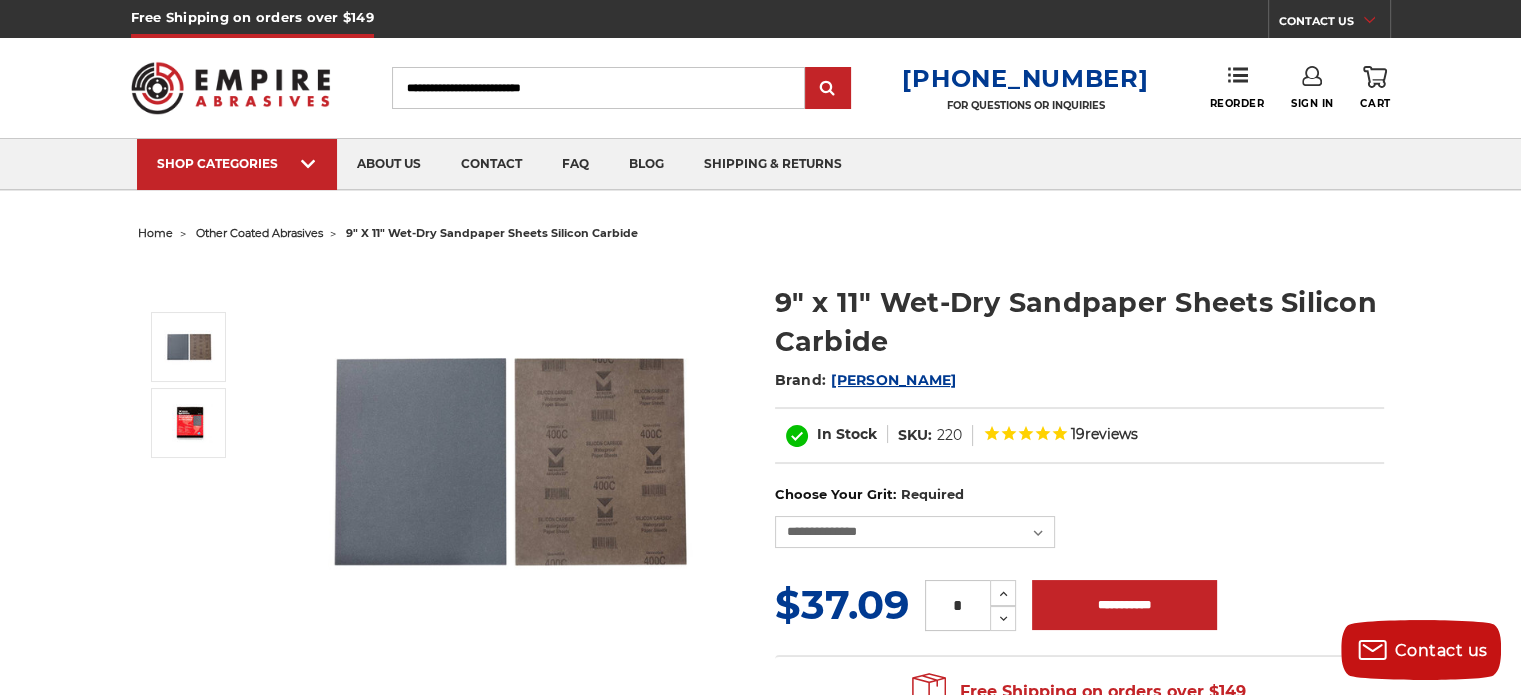 drag, startPoint x: 636, startPoint y: 96, endPoint x: 416, endPoint y: 83, distance: 220.38376 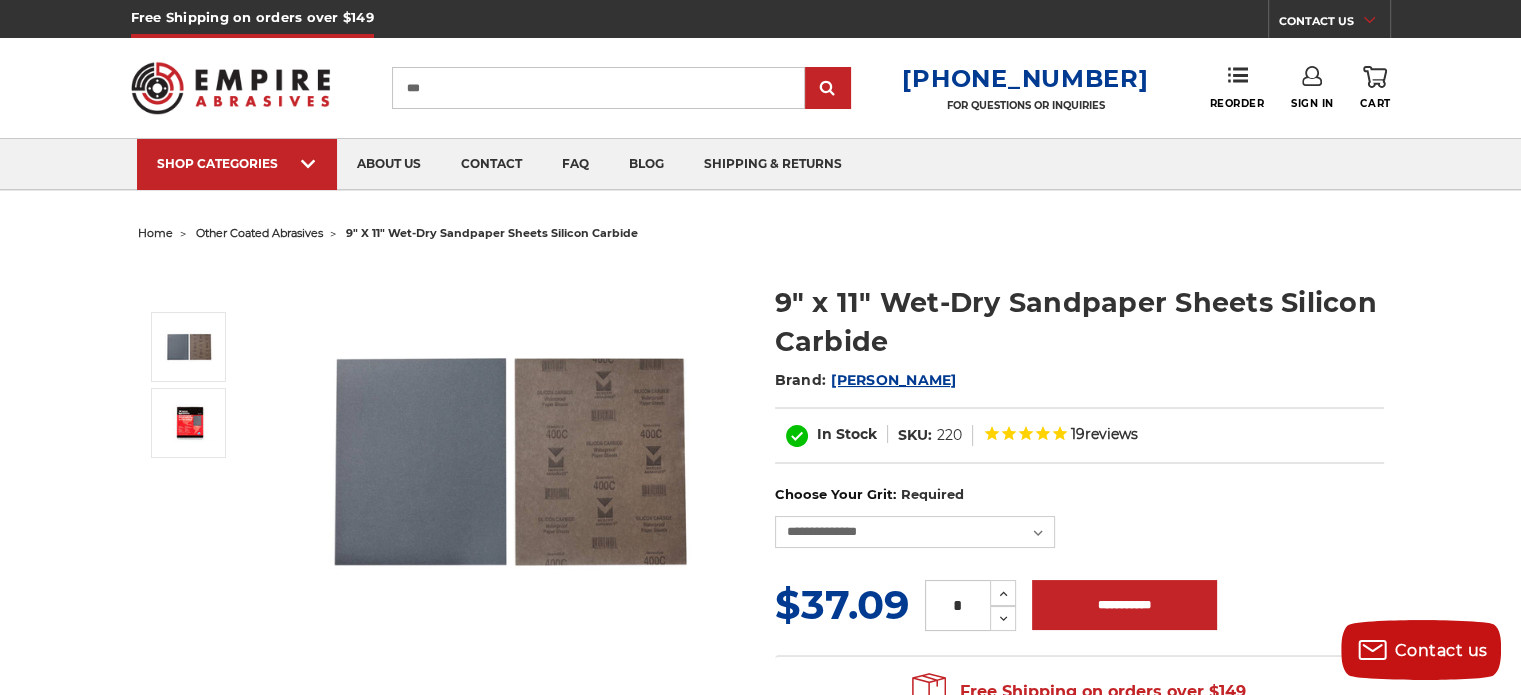 type on "***" 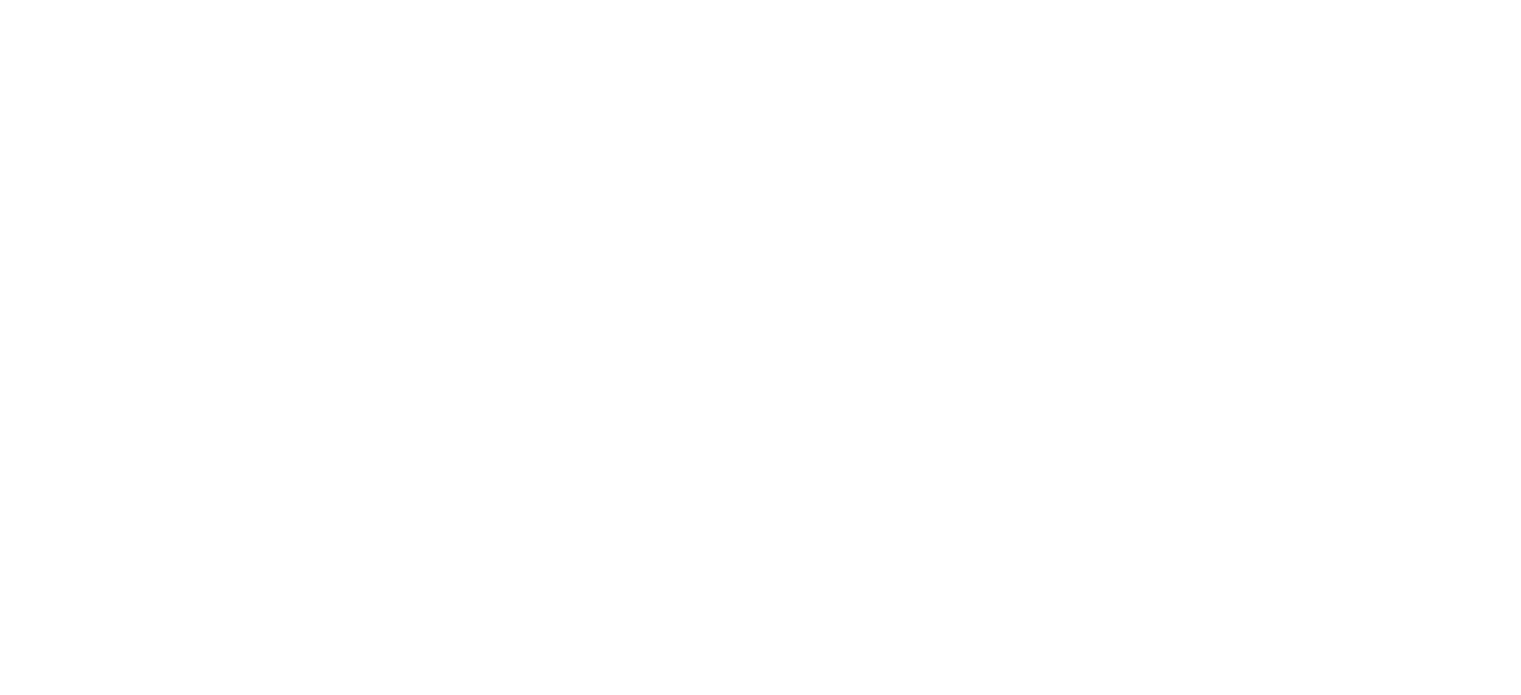 scroll, scrollTop: 0, scrollLeft: 0, axis: both 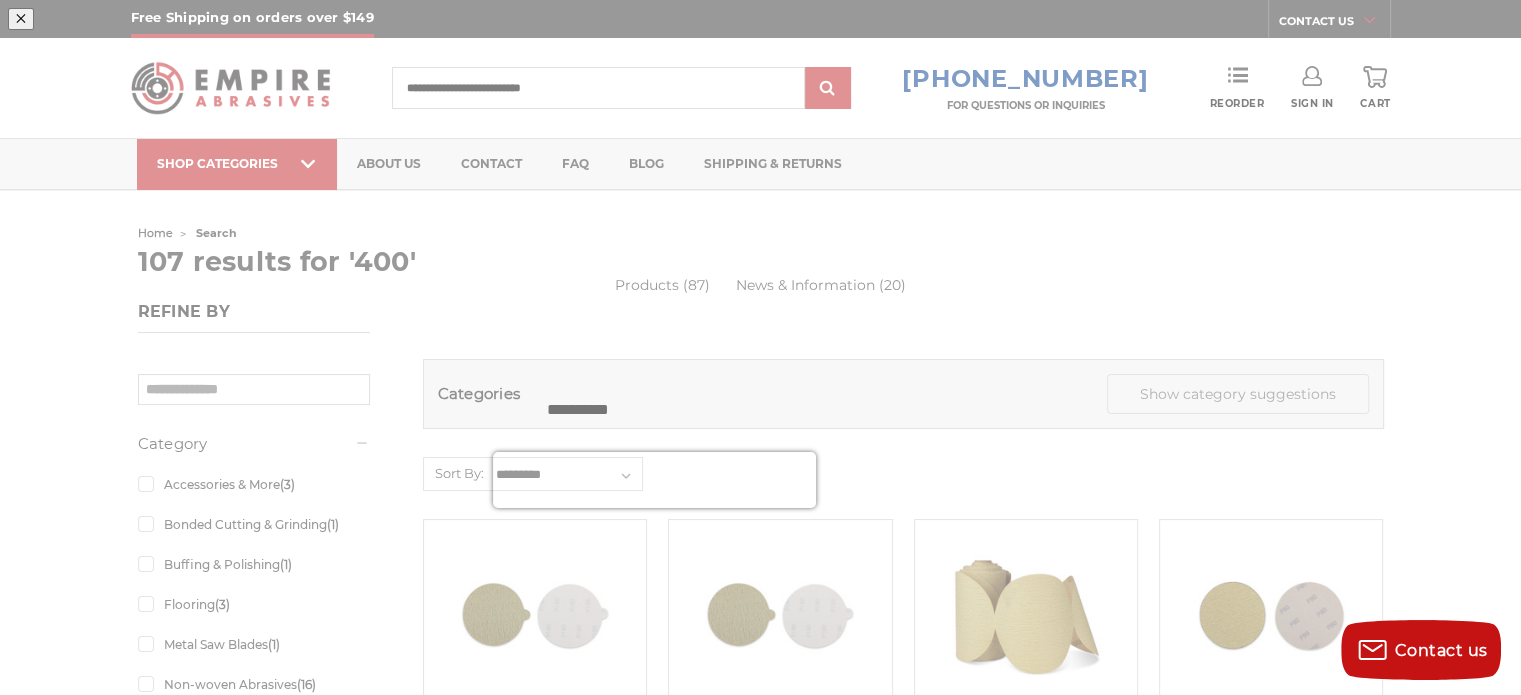 click at bounding box center [1027, 187] 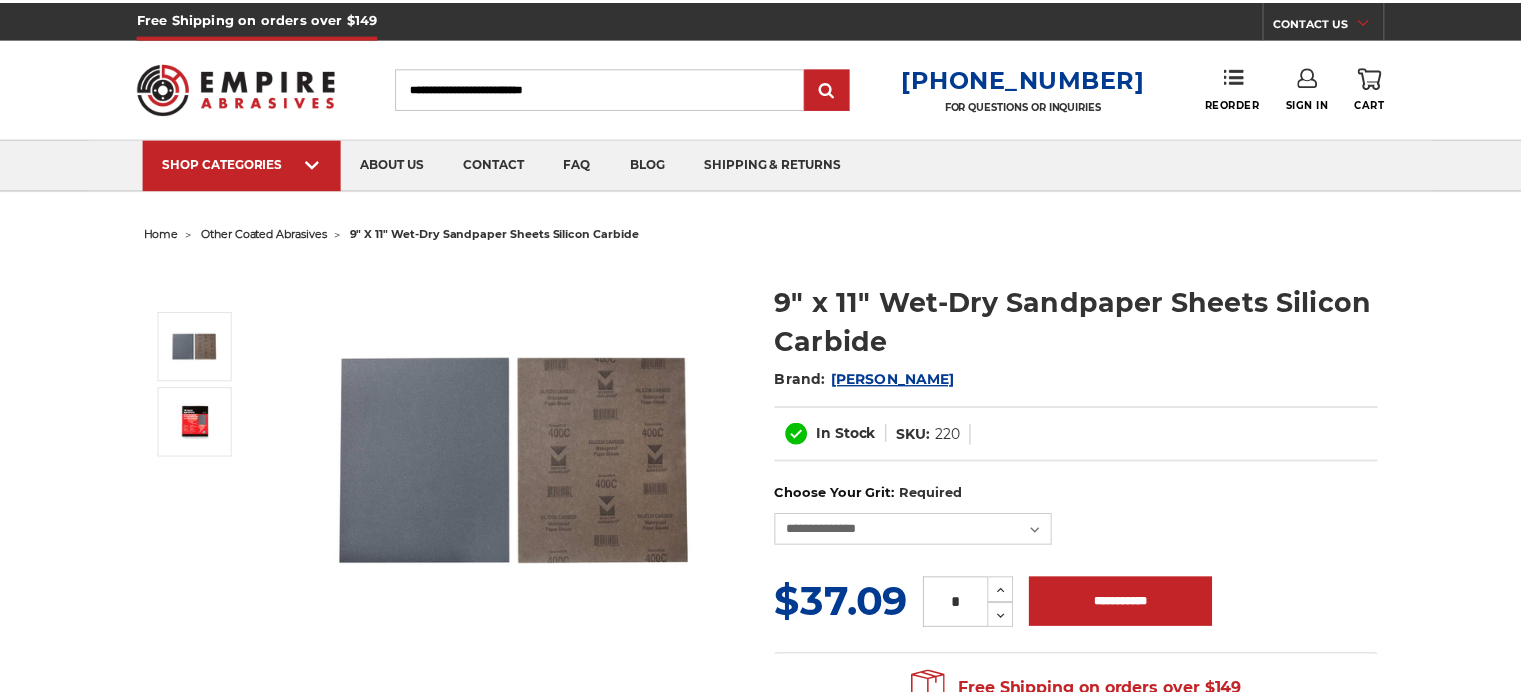scroll, scrollTop: 0, scrollLeft: 0, axis: both 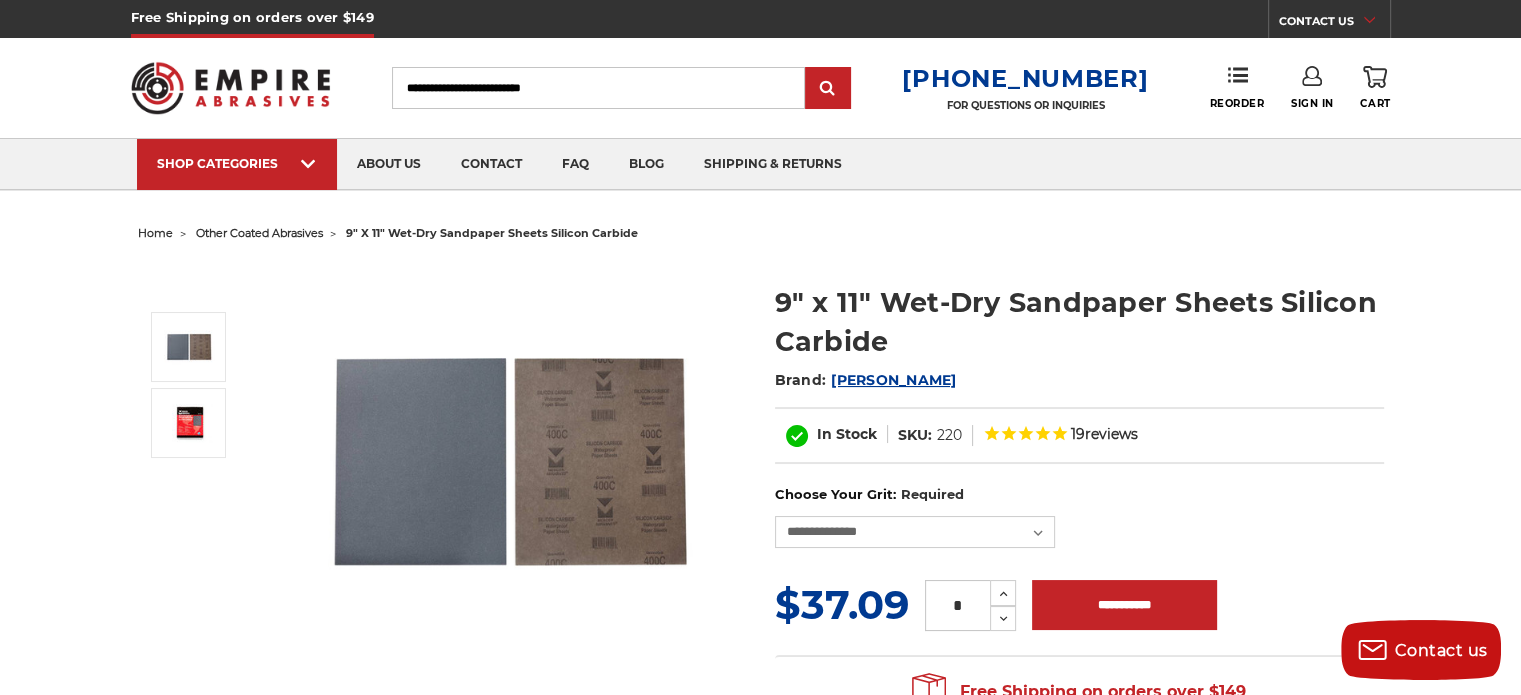 click on "other coated abrasives" at bounding box center [259, 233] 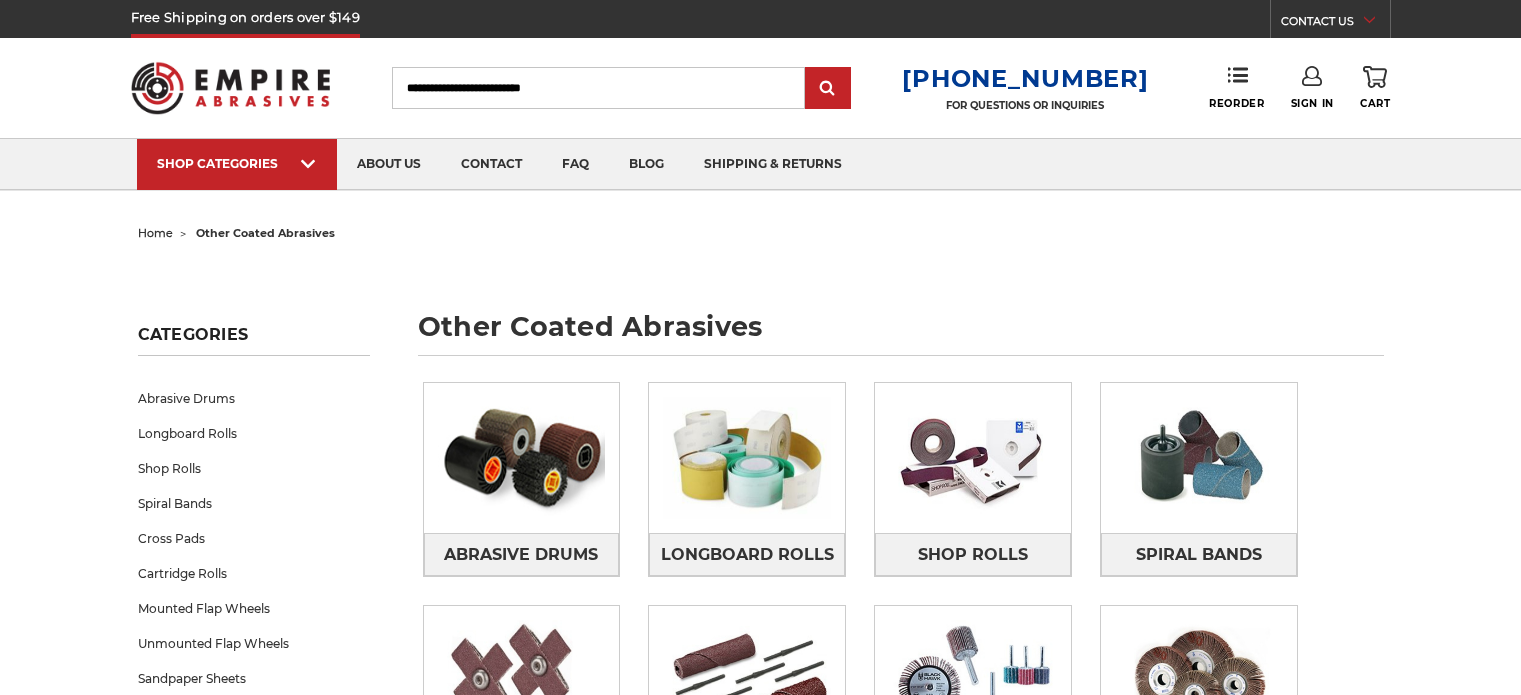 scroll, scrollTop: 0, scrollLeft: 0, axis: both 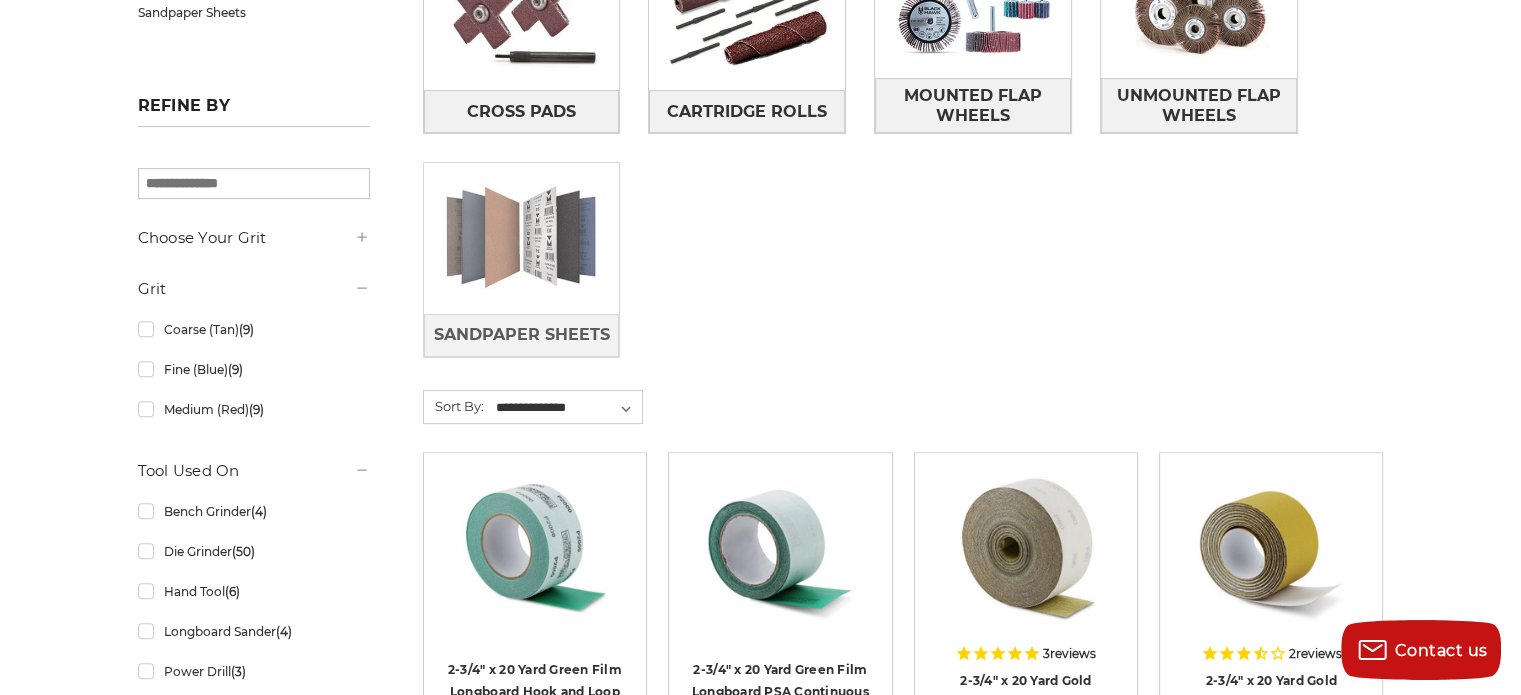click at bounding box center [522, 238] 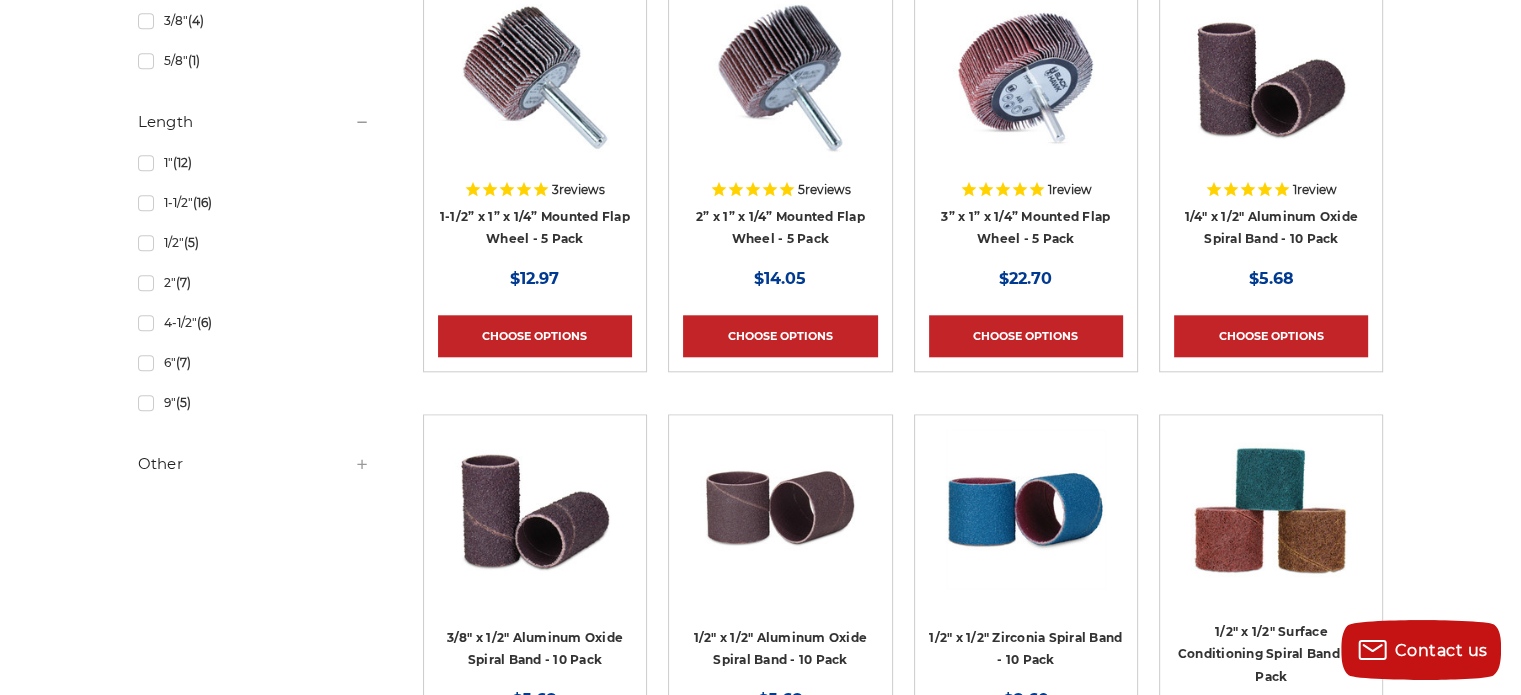 scroll, scrollTop: 1500, scrollLeft: 0, axis: vertical 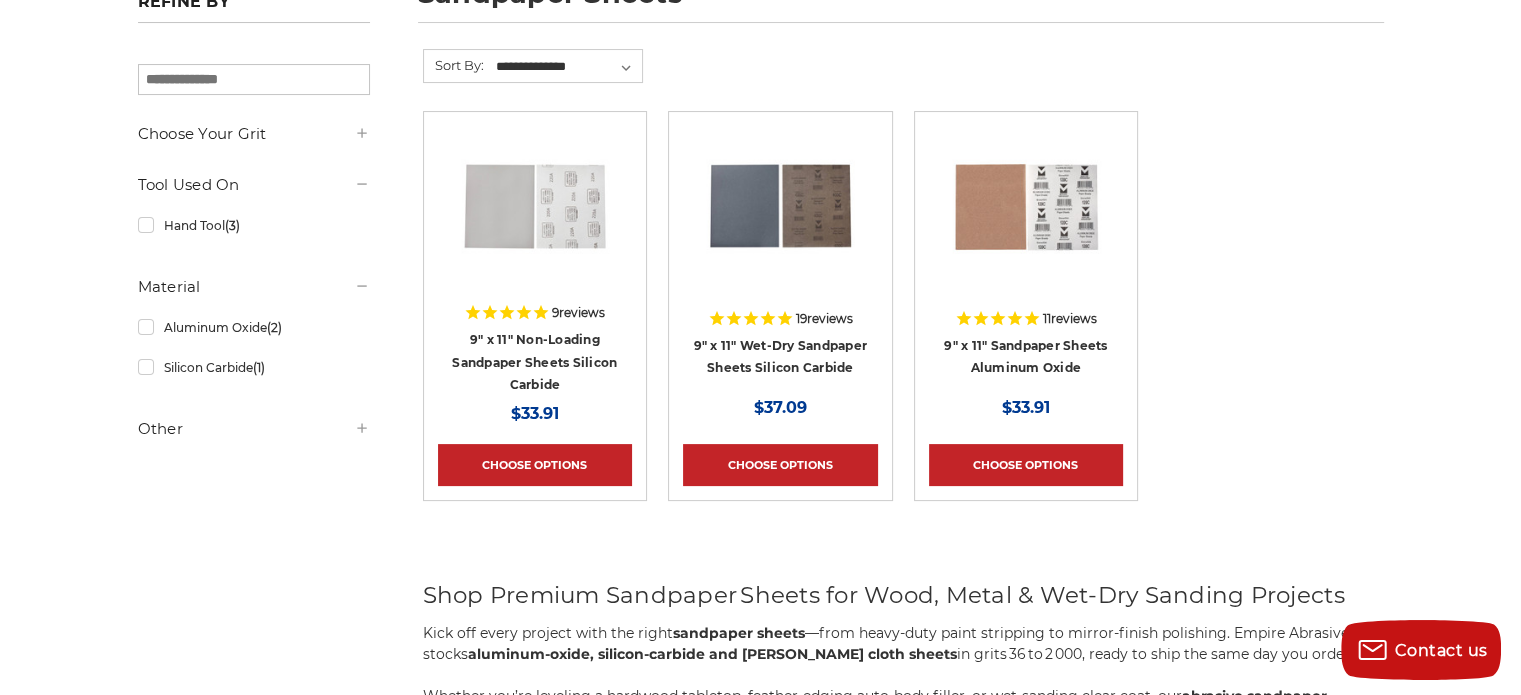 click on "Quick view
9  reviews
9" x 11" Non-Loading Sandpaper Sheets Silicon Carbide
MSRP:
Was:
Now:
$33.91
Choose Options
Quick view
19  reviews" at bounding box center (903, 327) 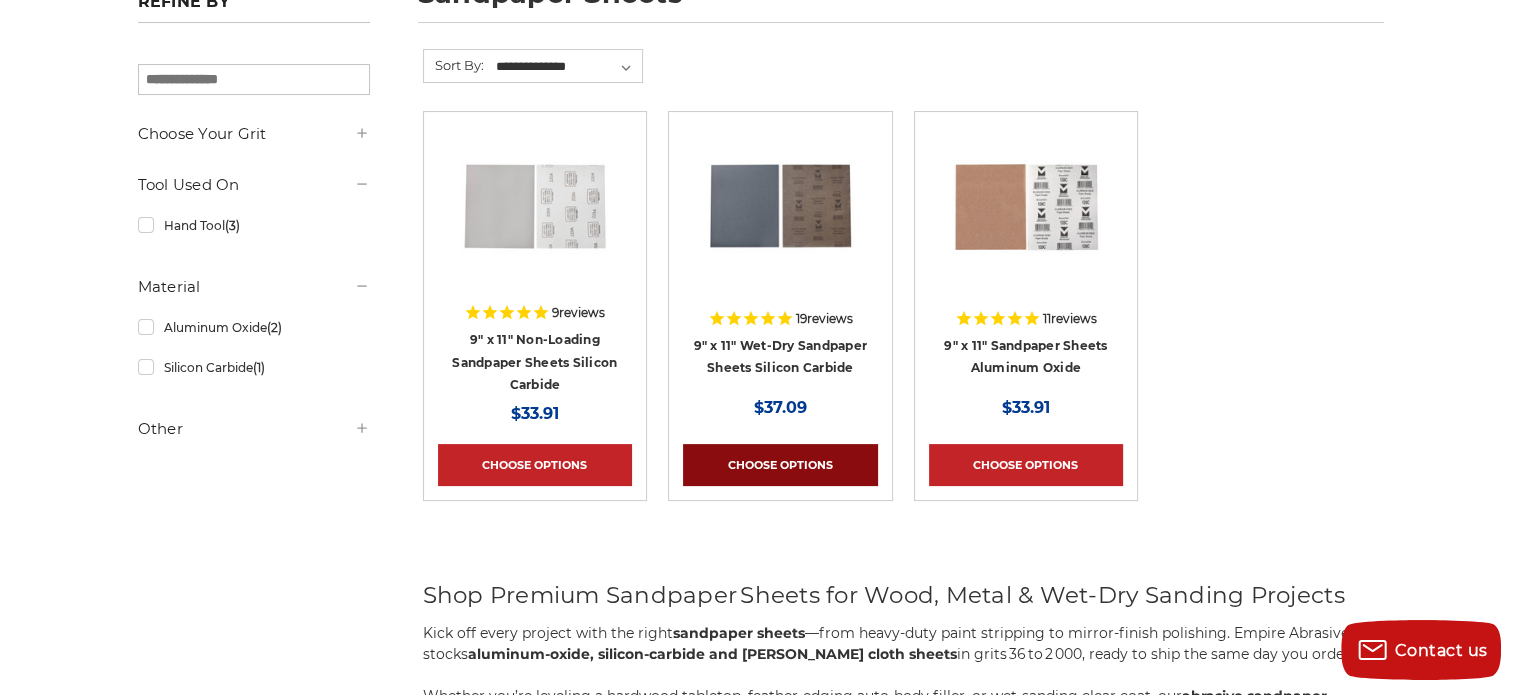 click on "Choose Options" at bounding box center [780, 465] 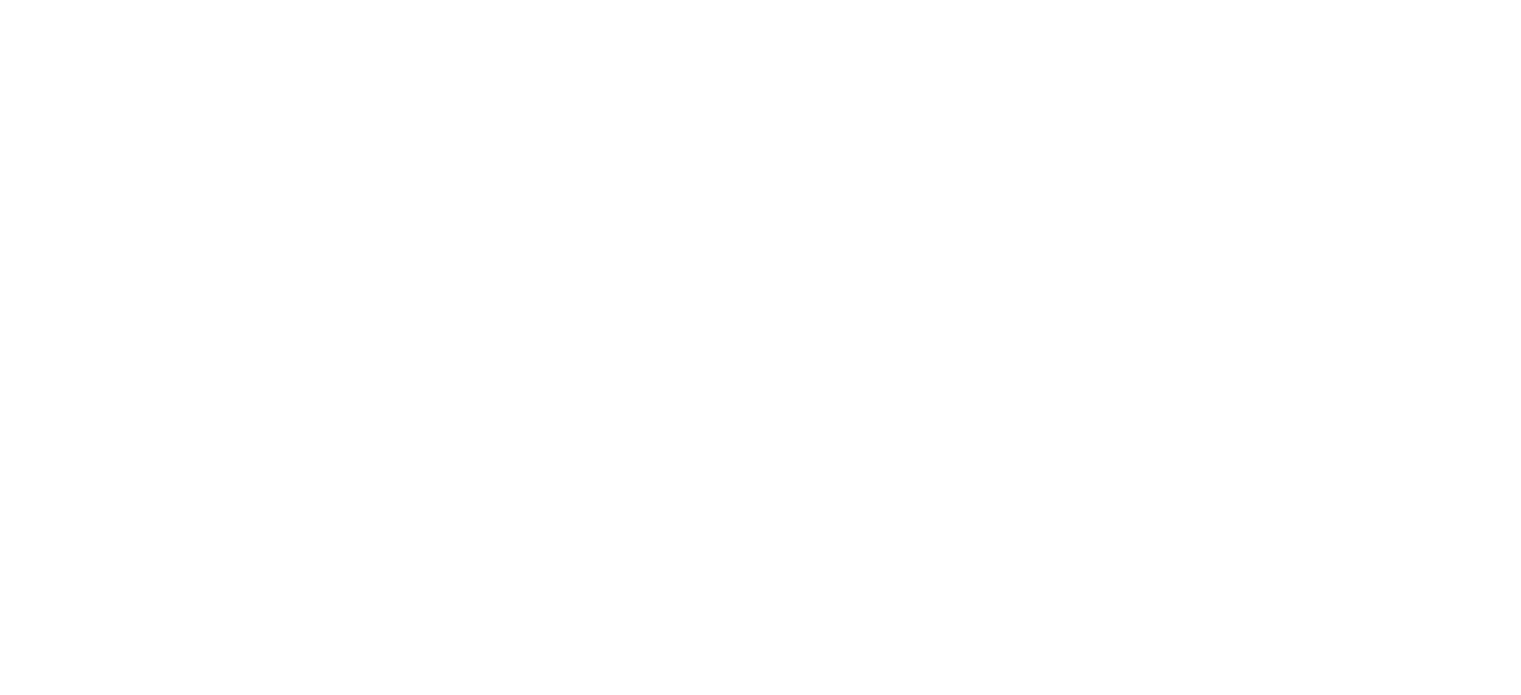 scroll, scrollTop: 0, scrollLeft: 0, axis: both 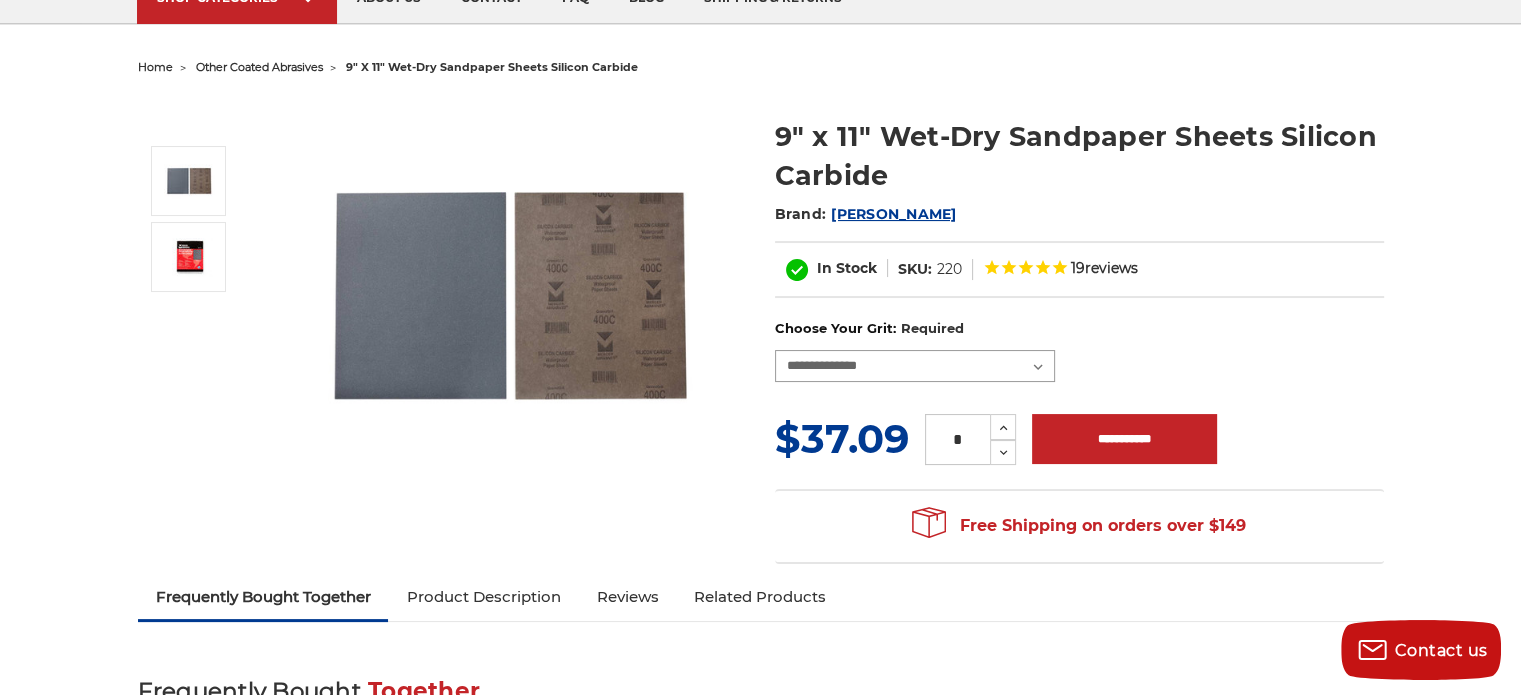 click on "**********" at bounding box center (915, 366) 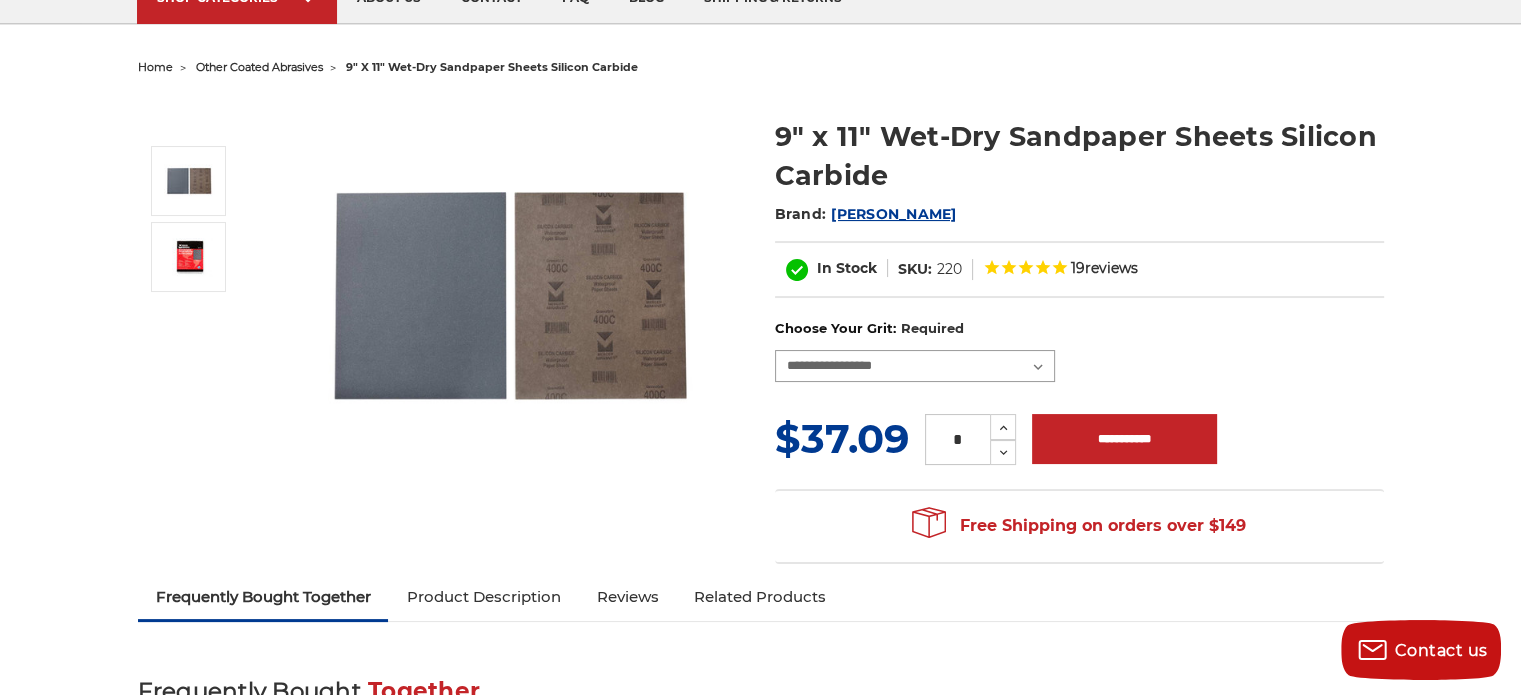 click on "**********" at bounding box center [915, 366] 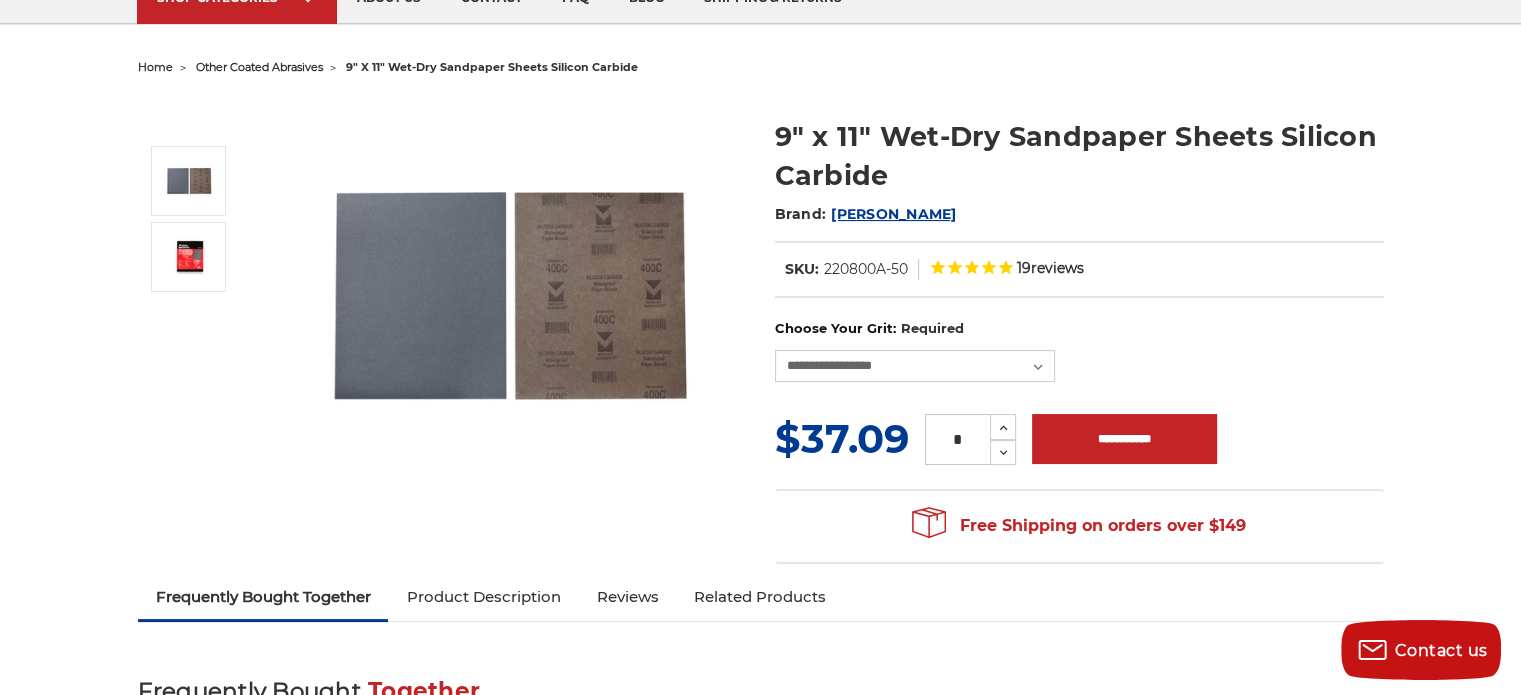 click on "9" x 11" Wet-Dry Sandpaper Sheets Silicon Carbide" at bounding box center (1079, 156) 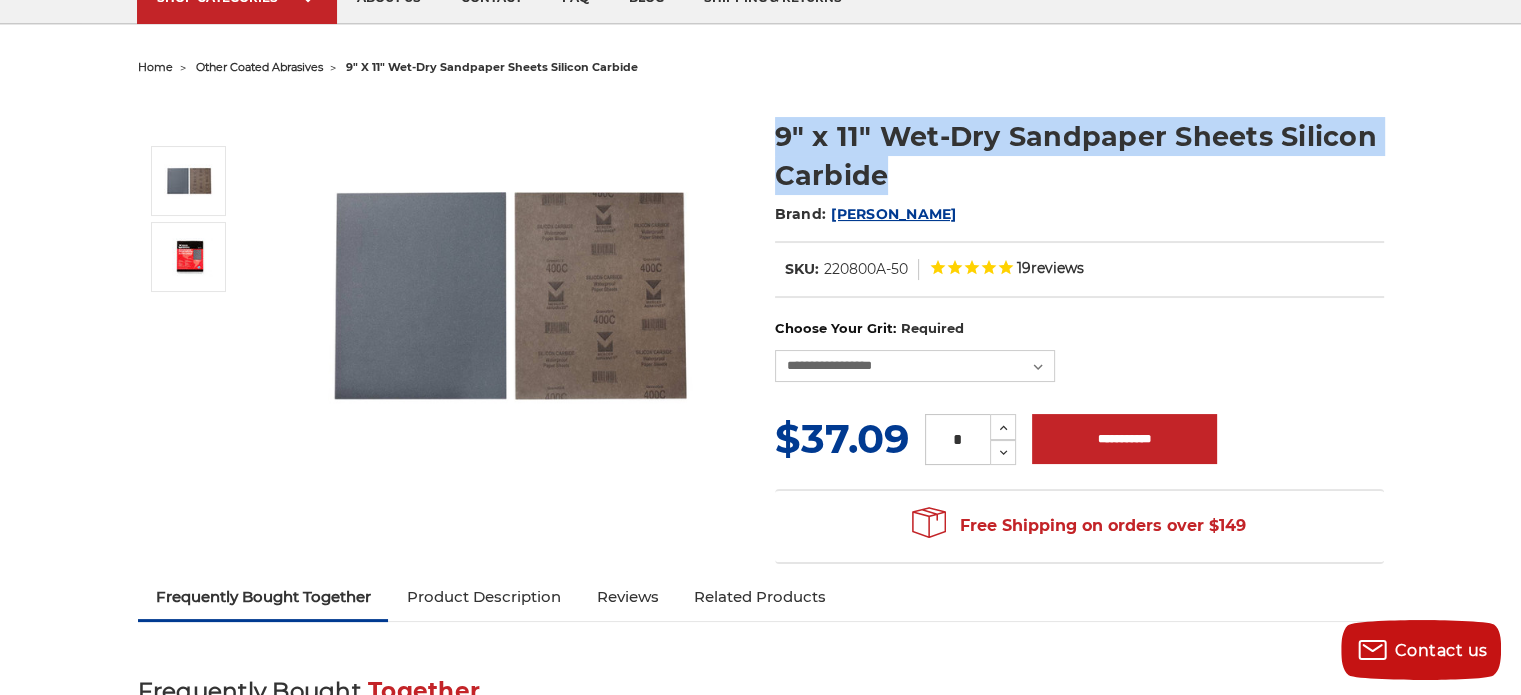 drag, startPoint x: 765, startPoint y: 127, endPoint x: 920, endPoint y: 161, distance: 158.68523 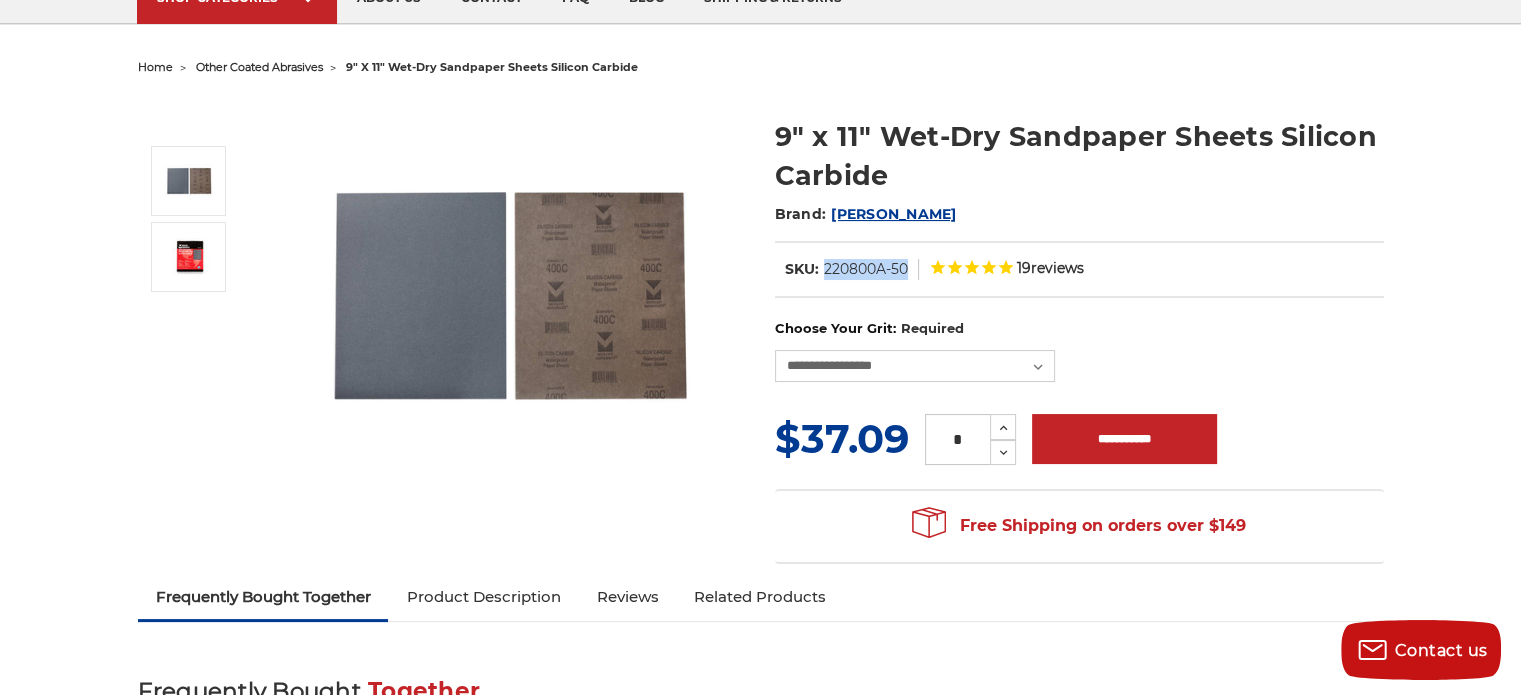 drag, startPoint x: 826, startPoint y: 265, endPoint x: 904, endPoint y: 262, distance: 78.05767 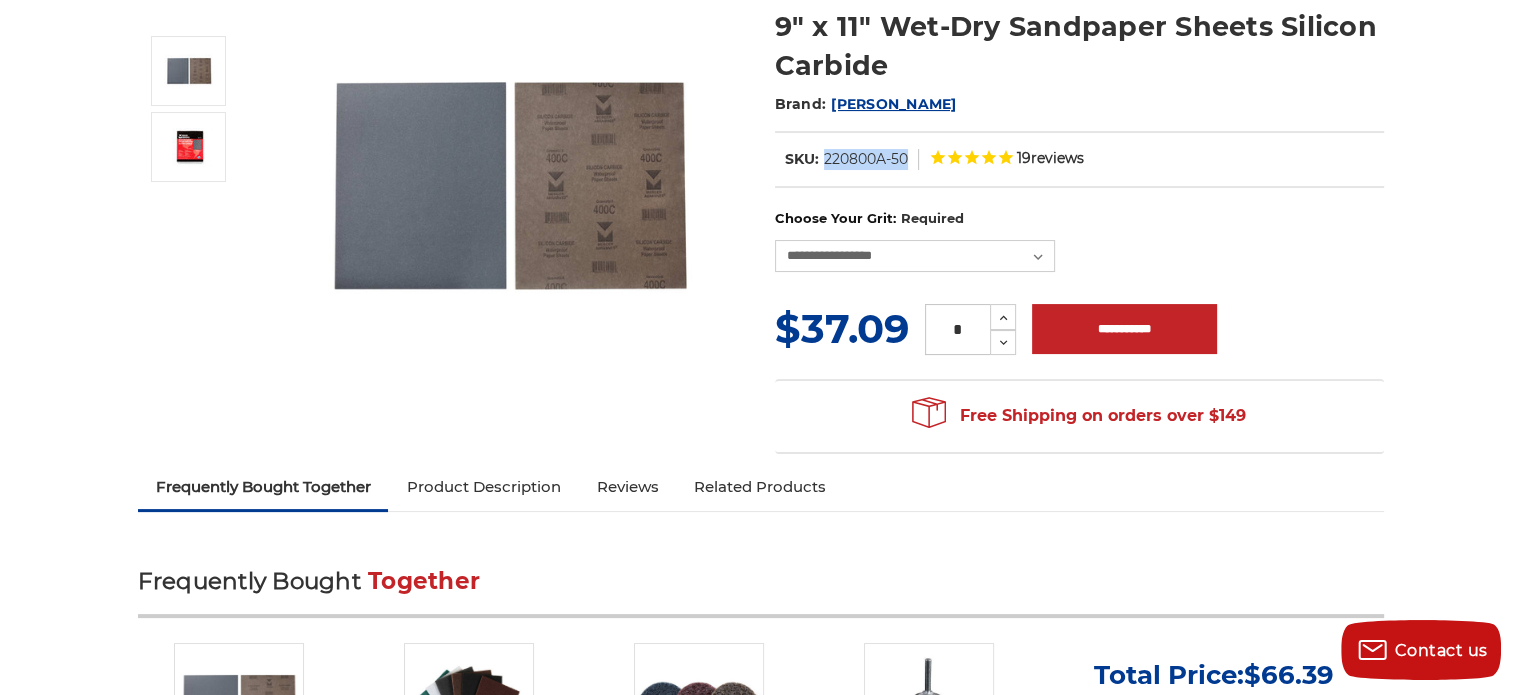 scroll, scrollTop: 166, scrollLeft: 0, axis: vertical 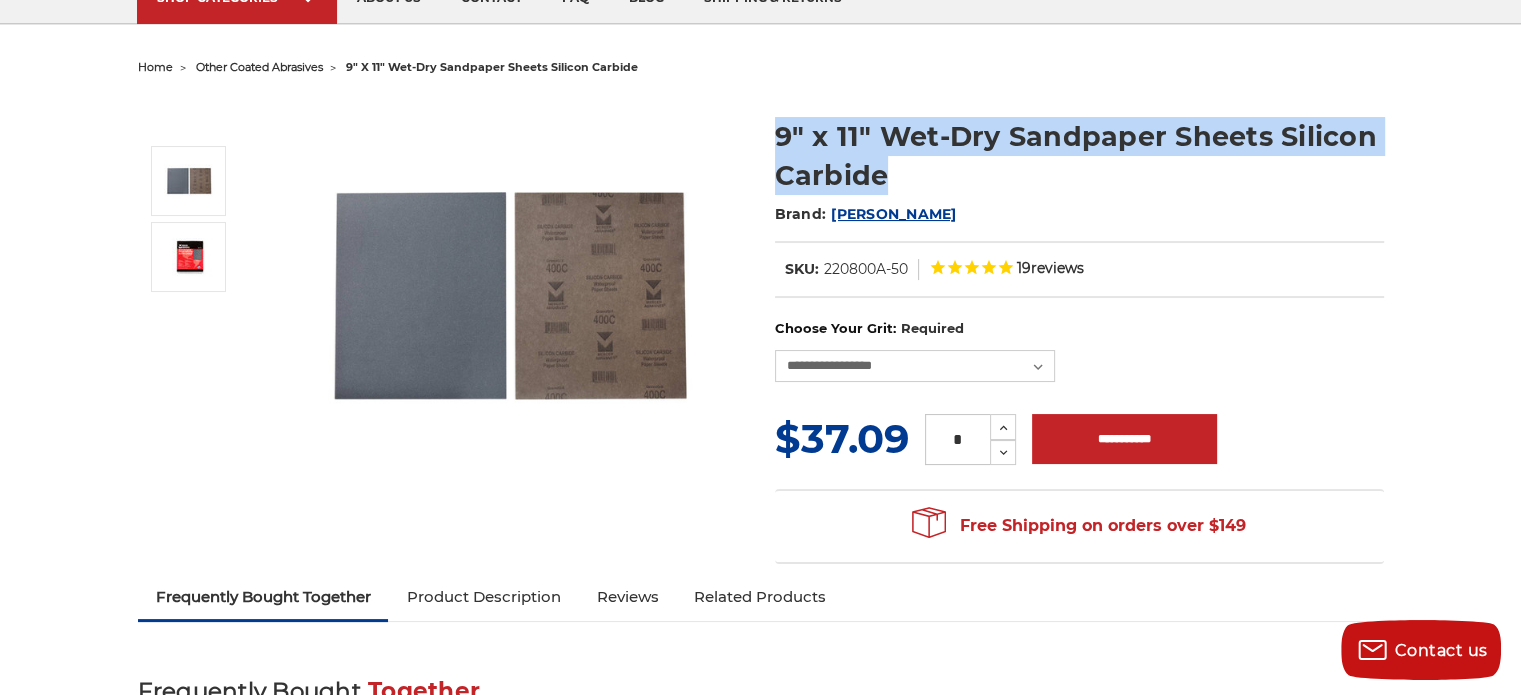 drag, startPoint x: 773, startPoint y: 138, endPoint x: 900, endPoint y: 180, distance: 133.76472 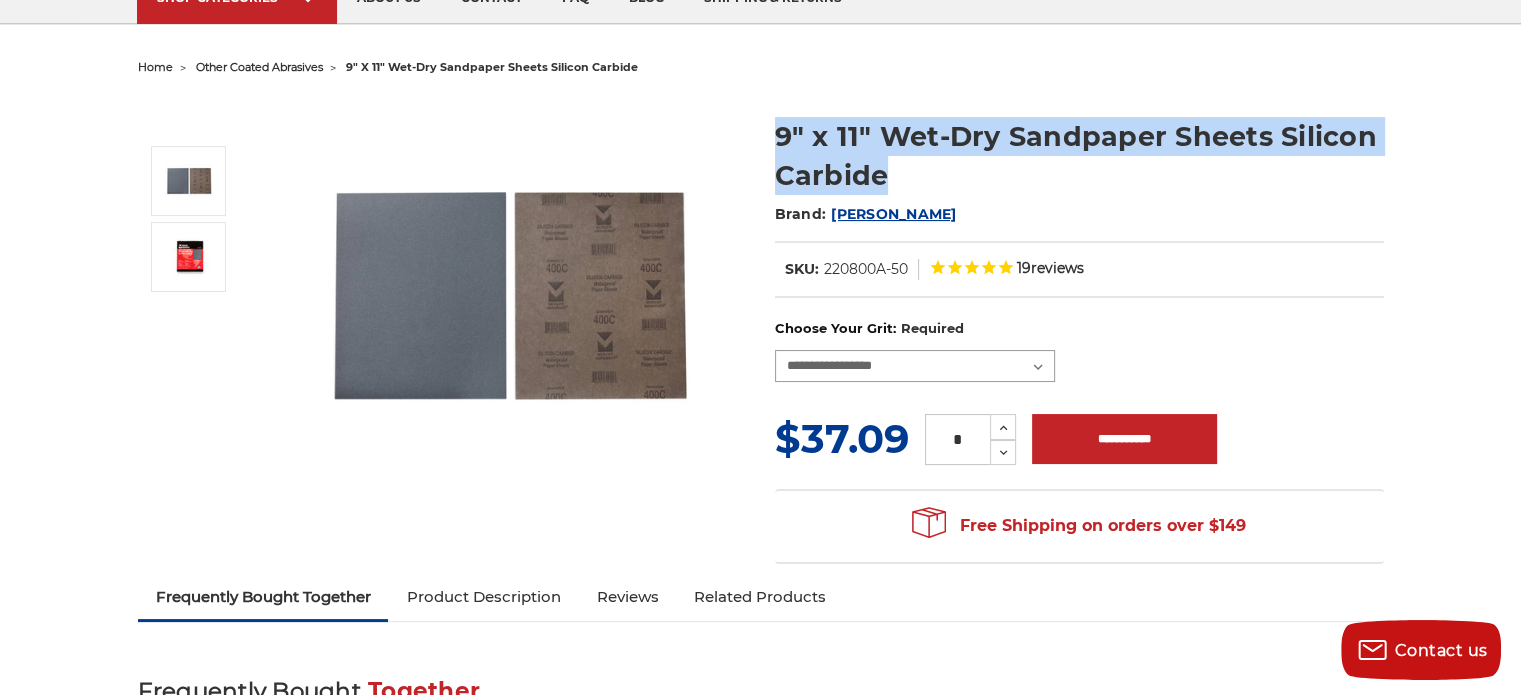 click on "**********" at bounding box center [915, 366] 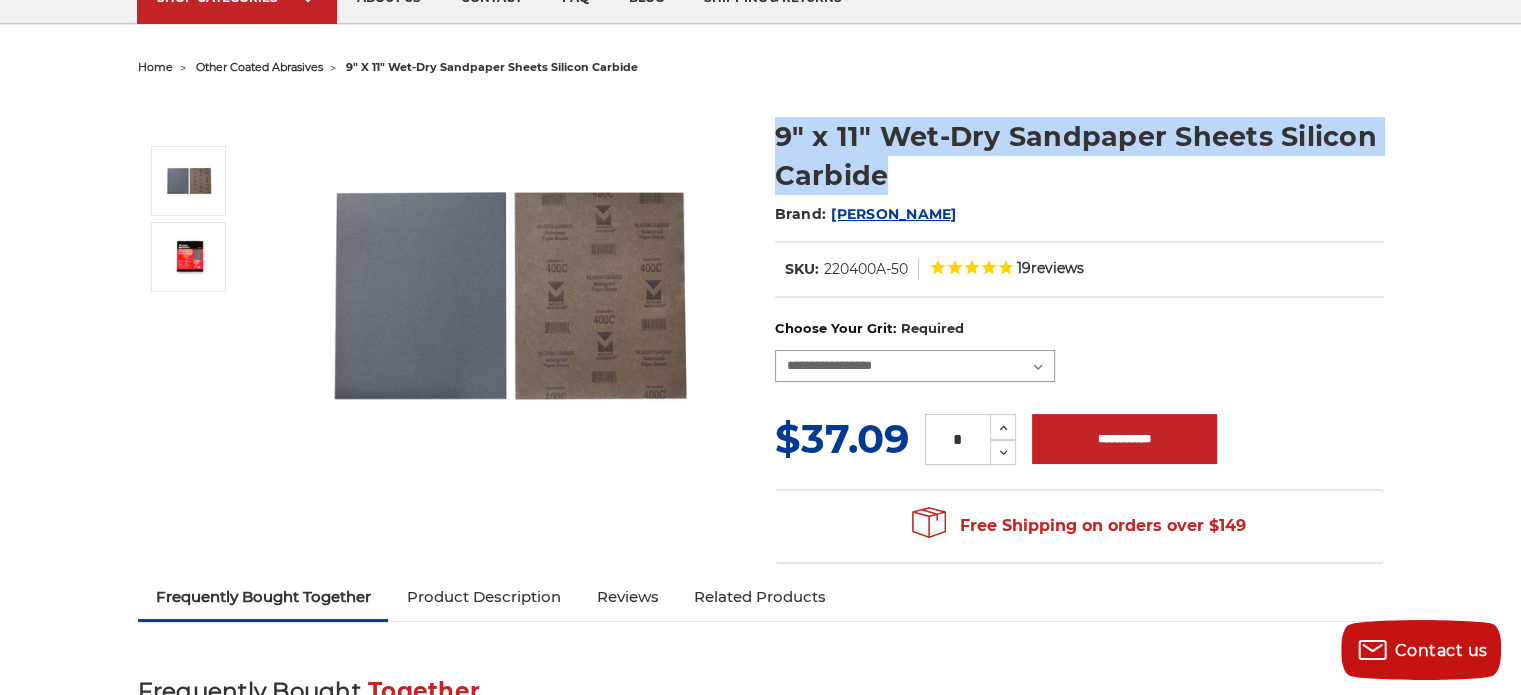 click on "**********" at bounding box center [915, 366] 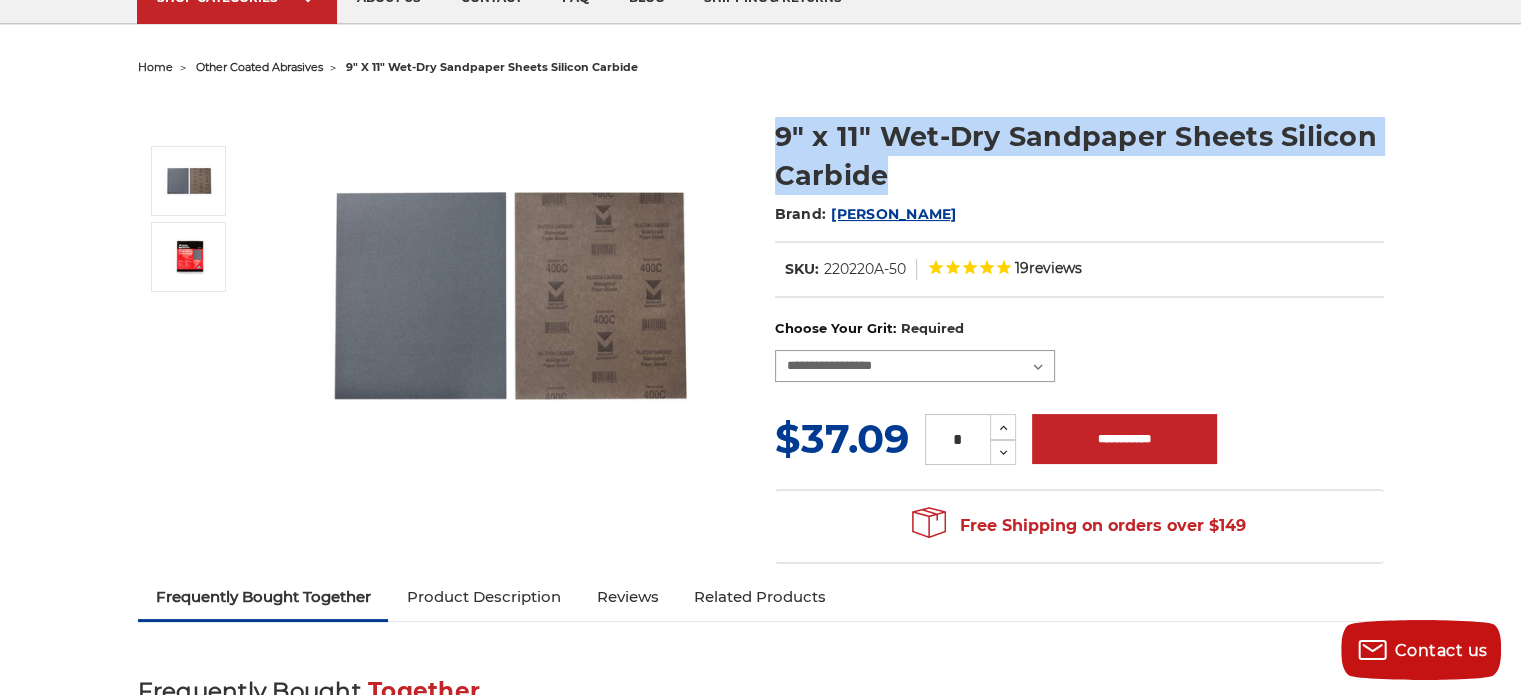 click on "**********" at bounding box center (915, 366) 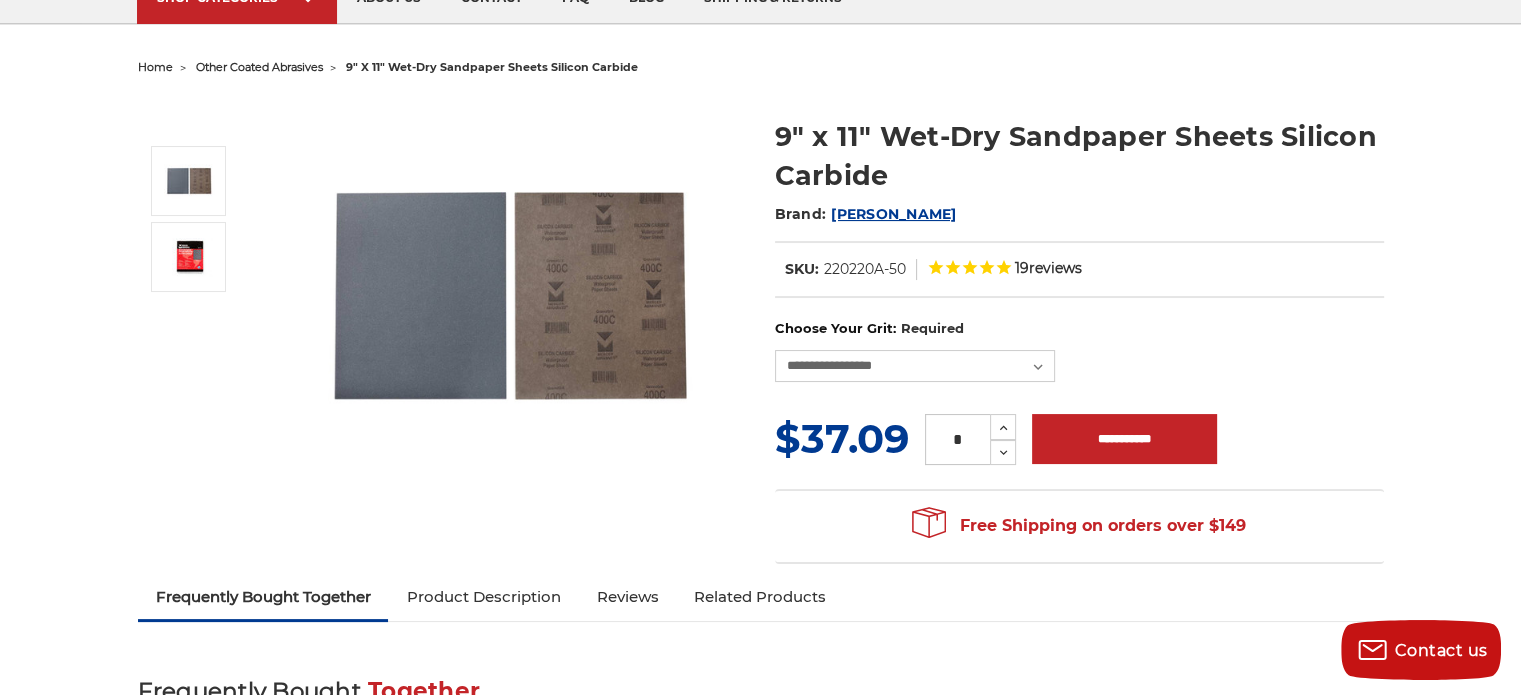 click on "220220A-50" at bounding box center [865, 269] 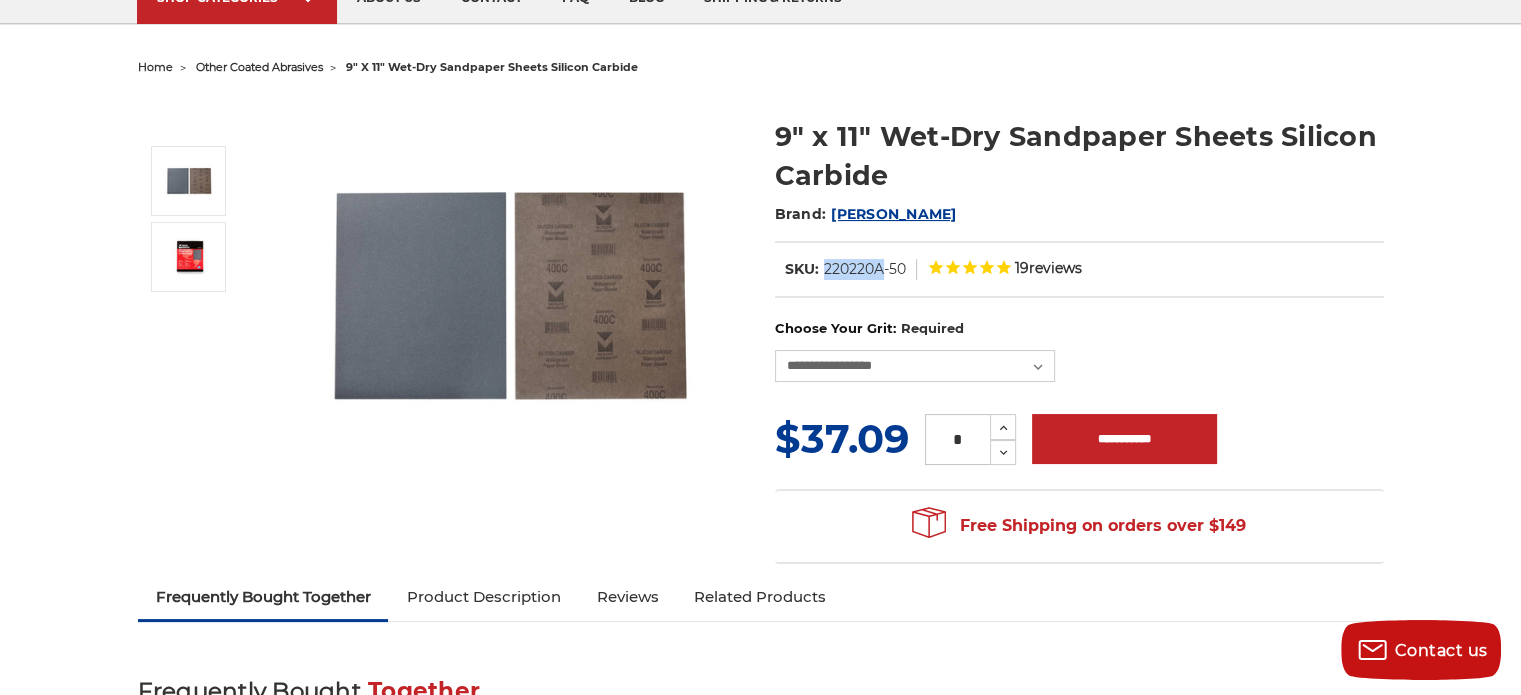 click on "220220A-50" at bounding box center (865, 269) 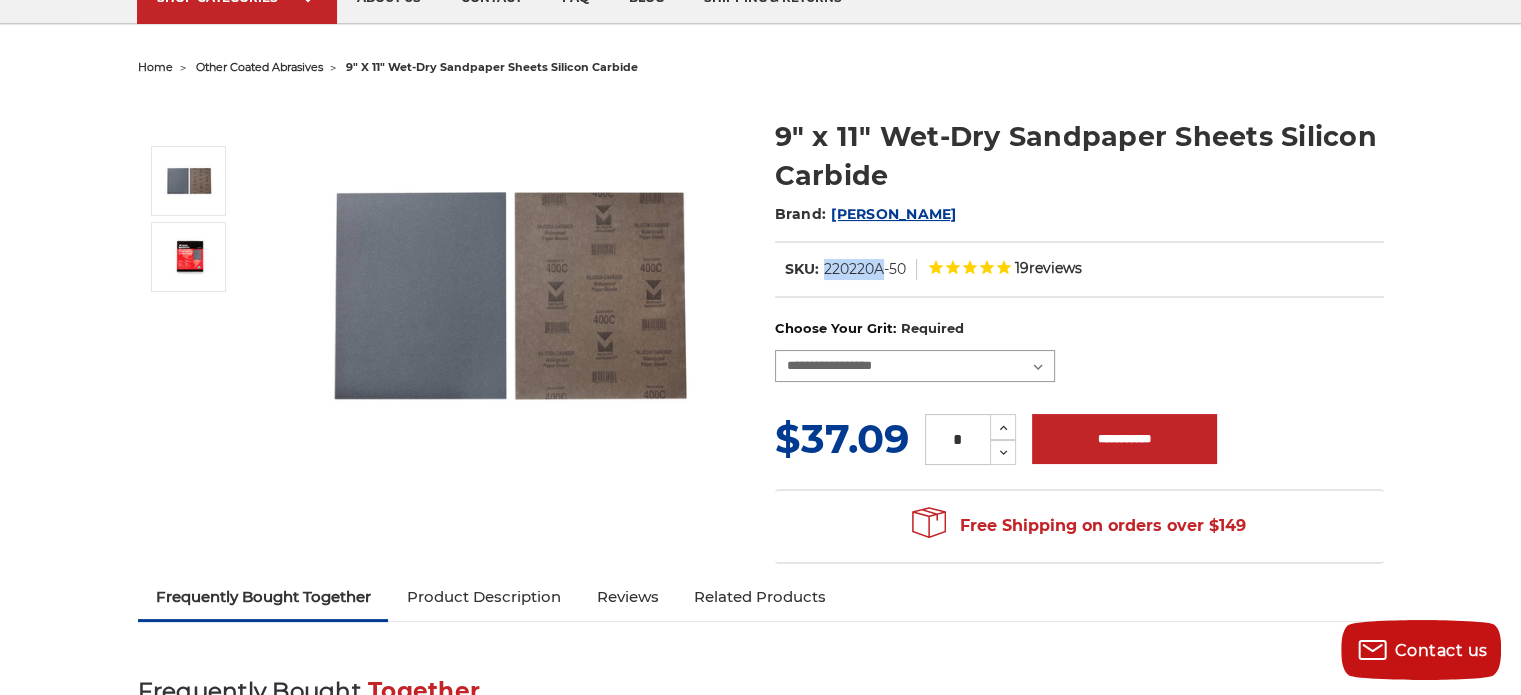 click on "**********" at bounding box center (915, 366) 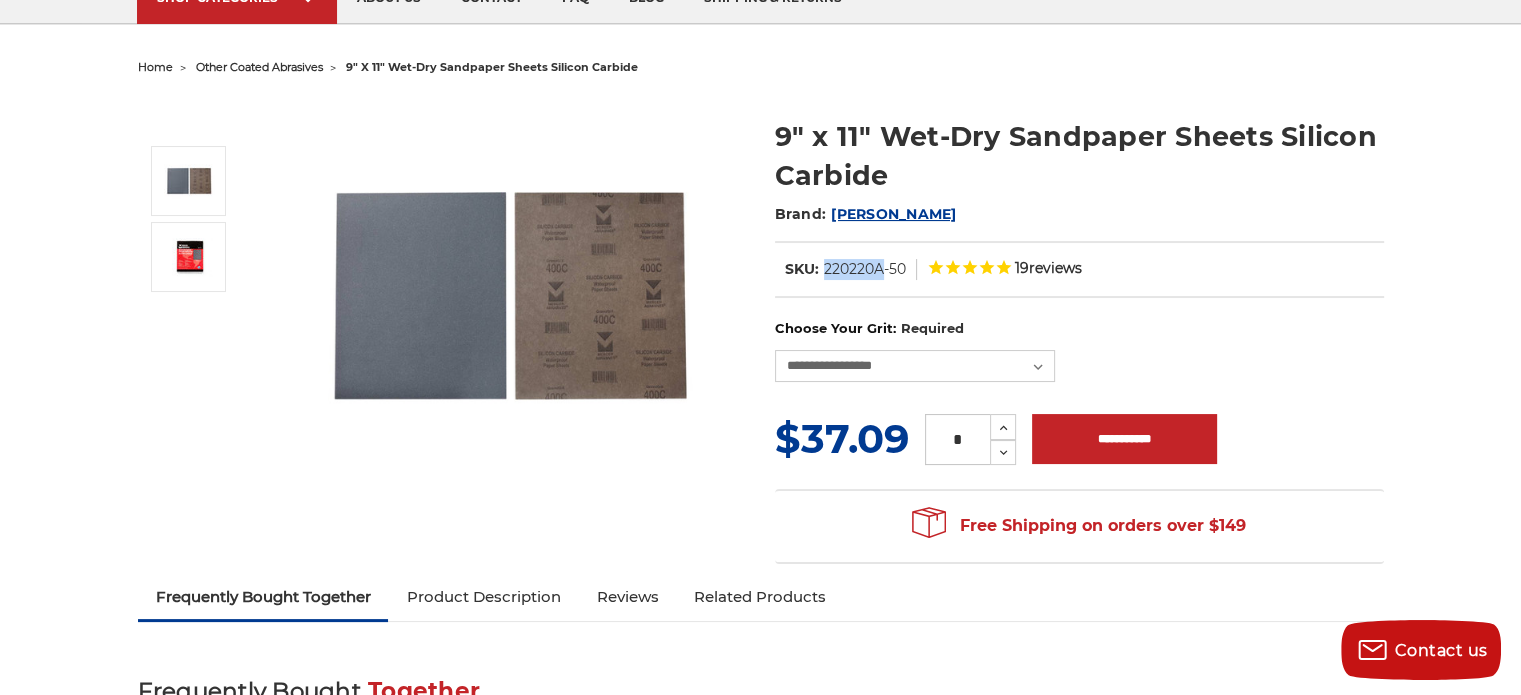 click on "In Stock
SKU:
220220A-50
19  reviews" at bounding box center [1079, 269] 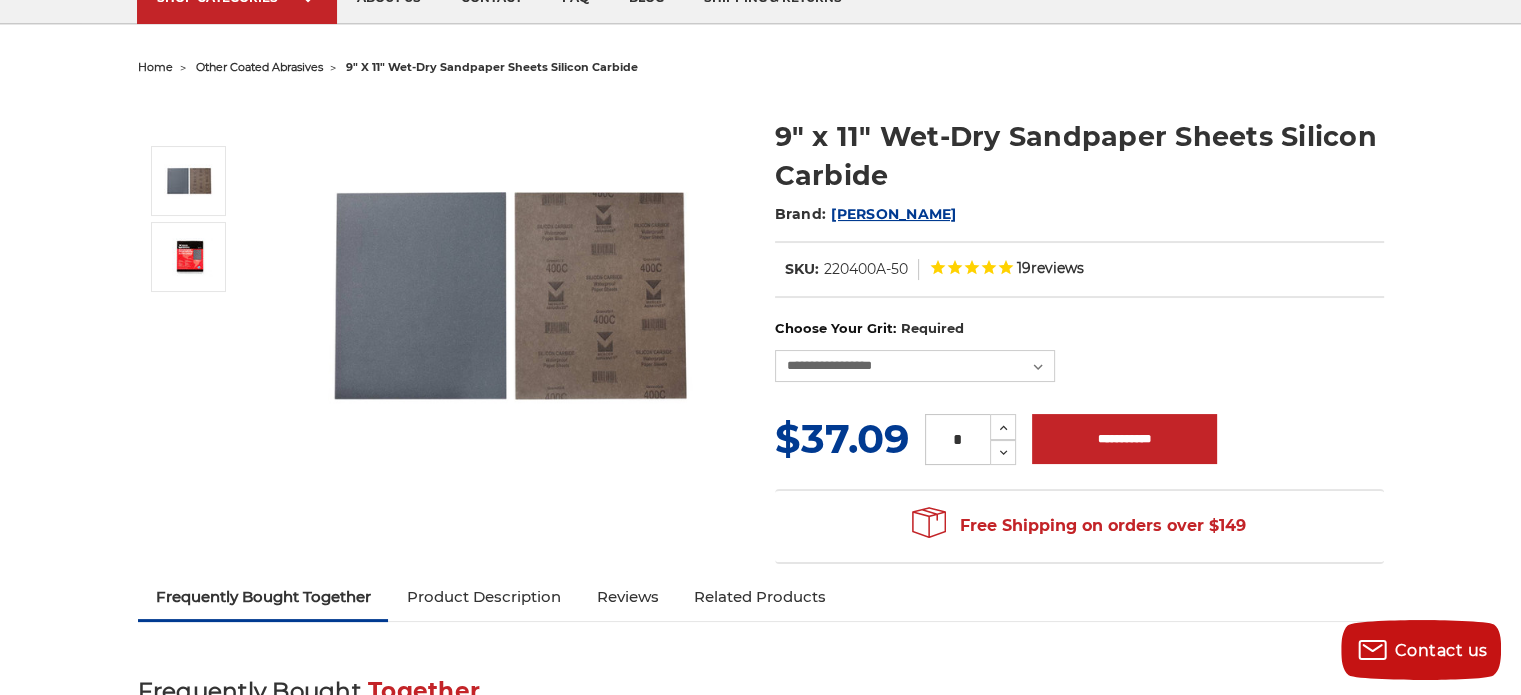 click on "220400A-50" at bounding box center (866, 269) 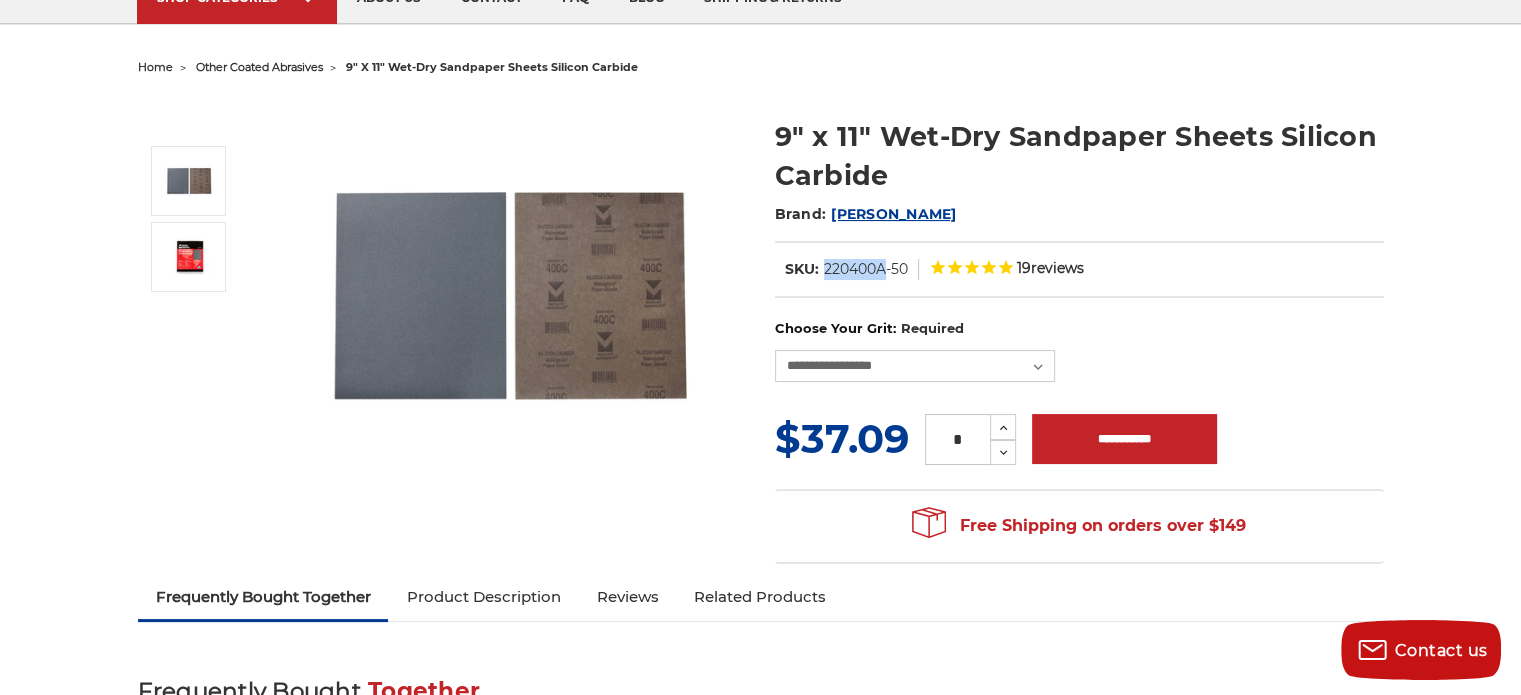 click on "220400A-50" at bounding box center [866, 269] 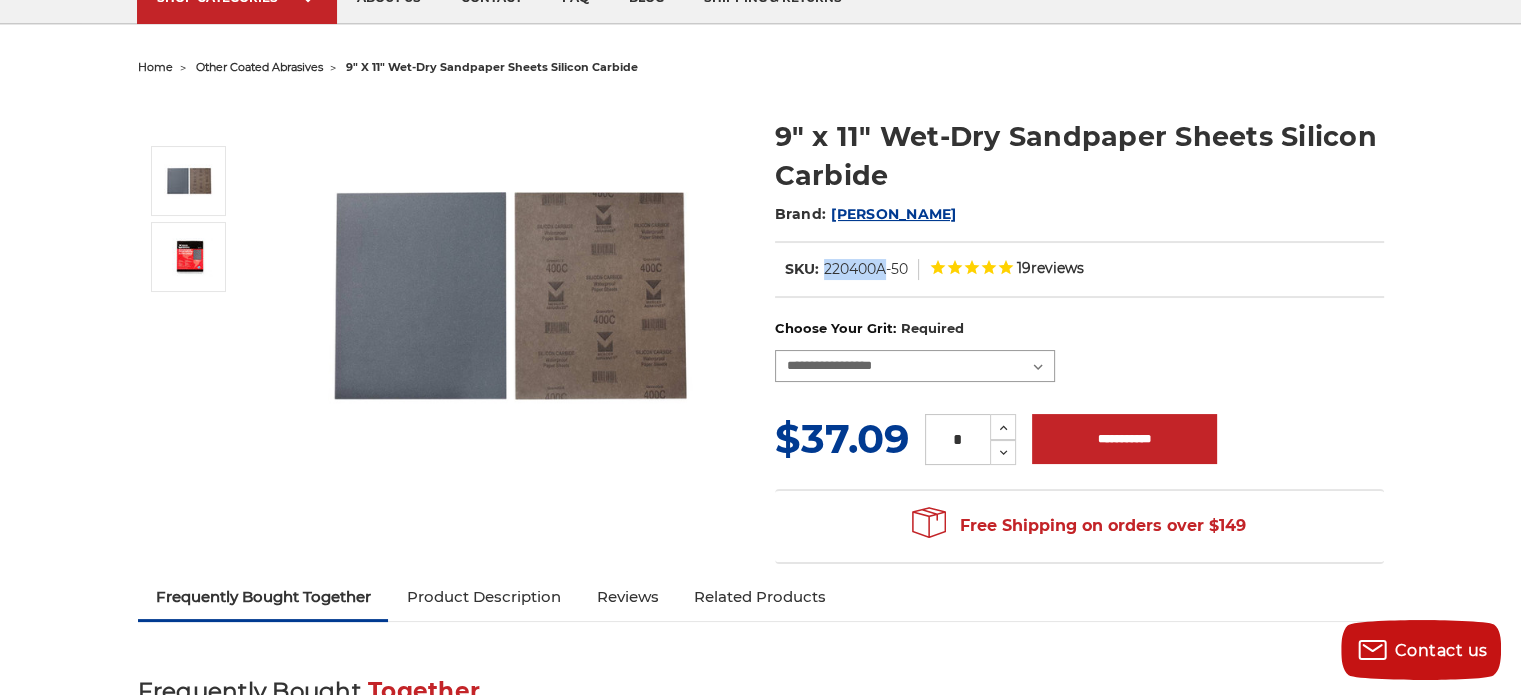click on "**********" at bounding box center [915, 366] 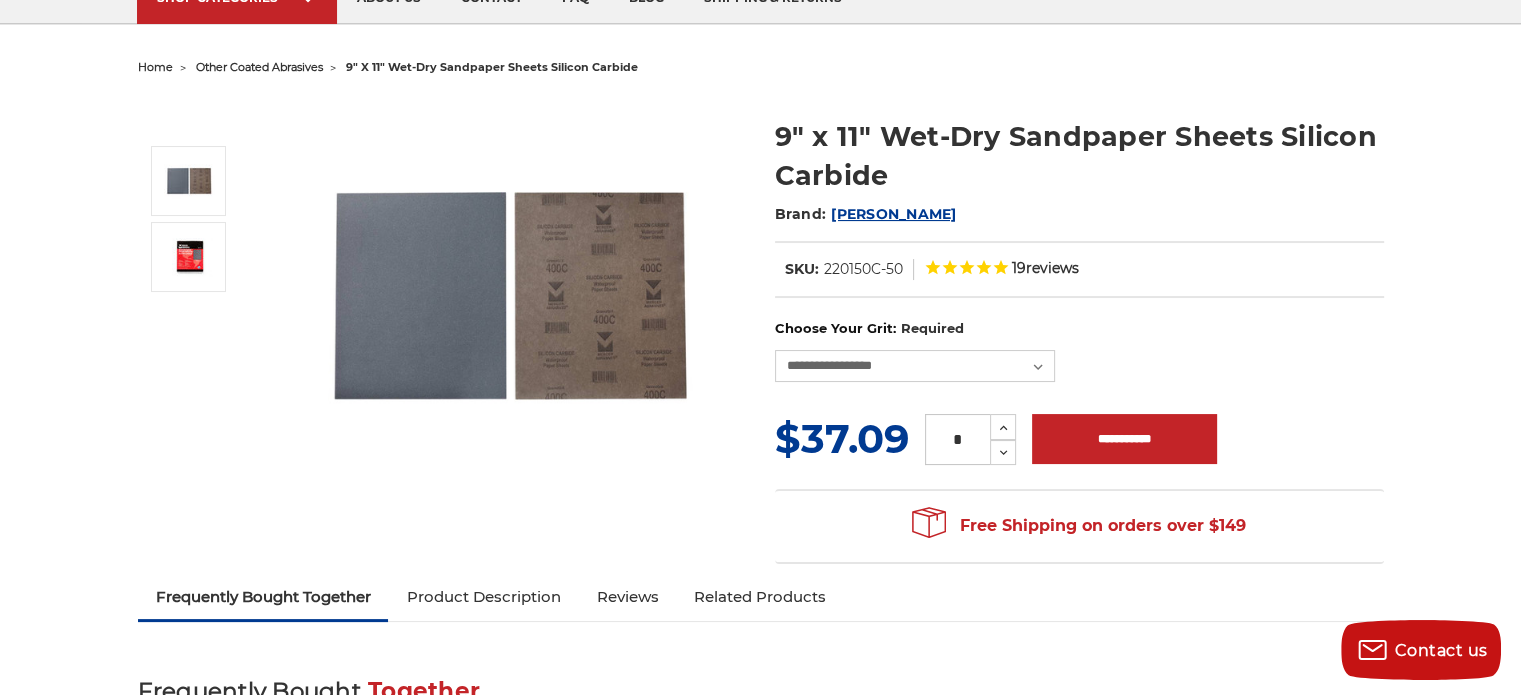 click on "220150C-50" at bounding box center (863, 269) 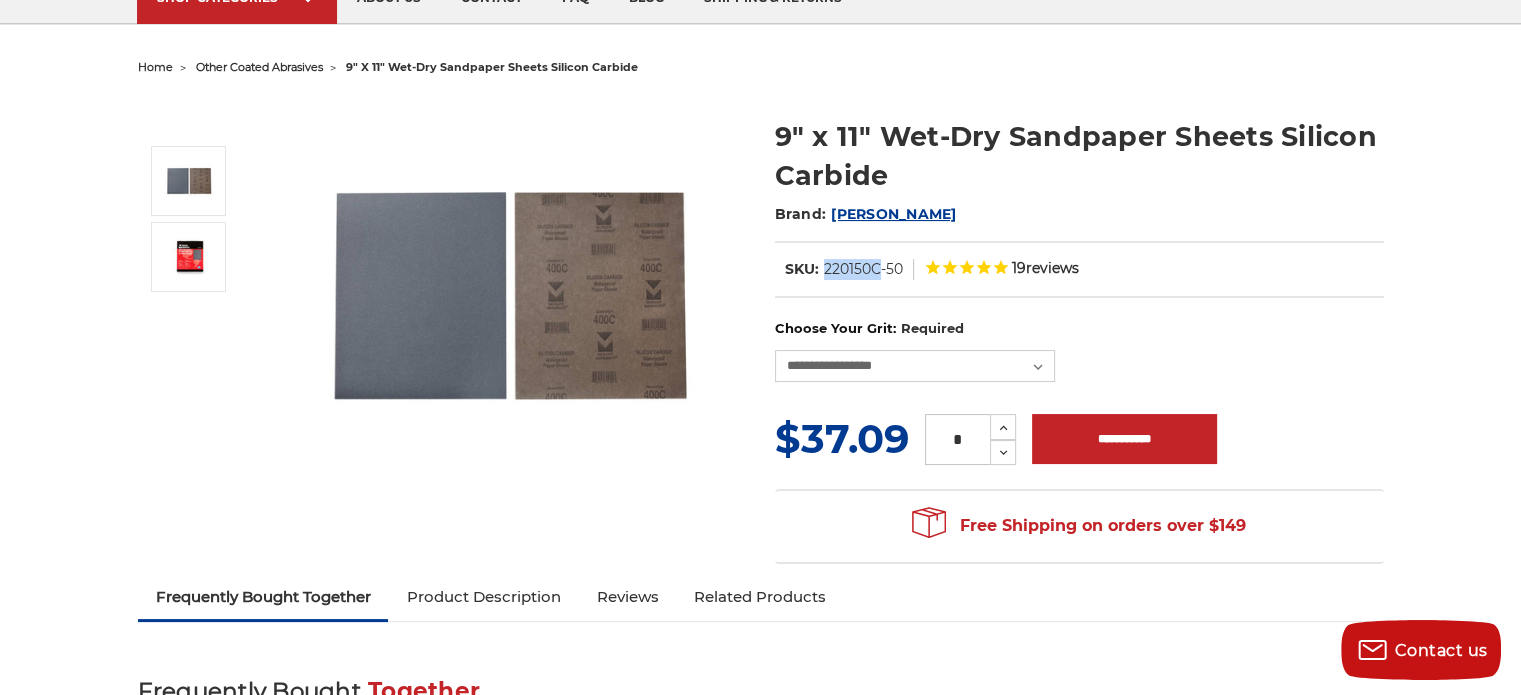 click on "220150C-50" at bounding box center (863, 269) 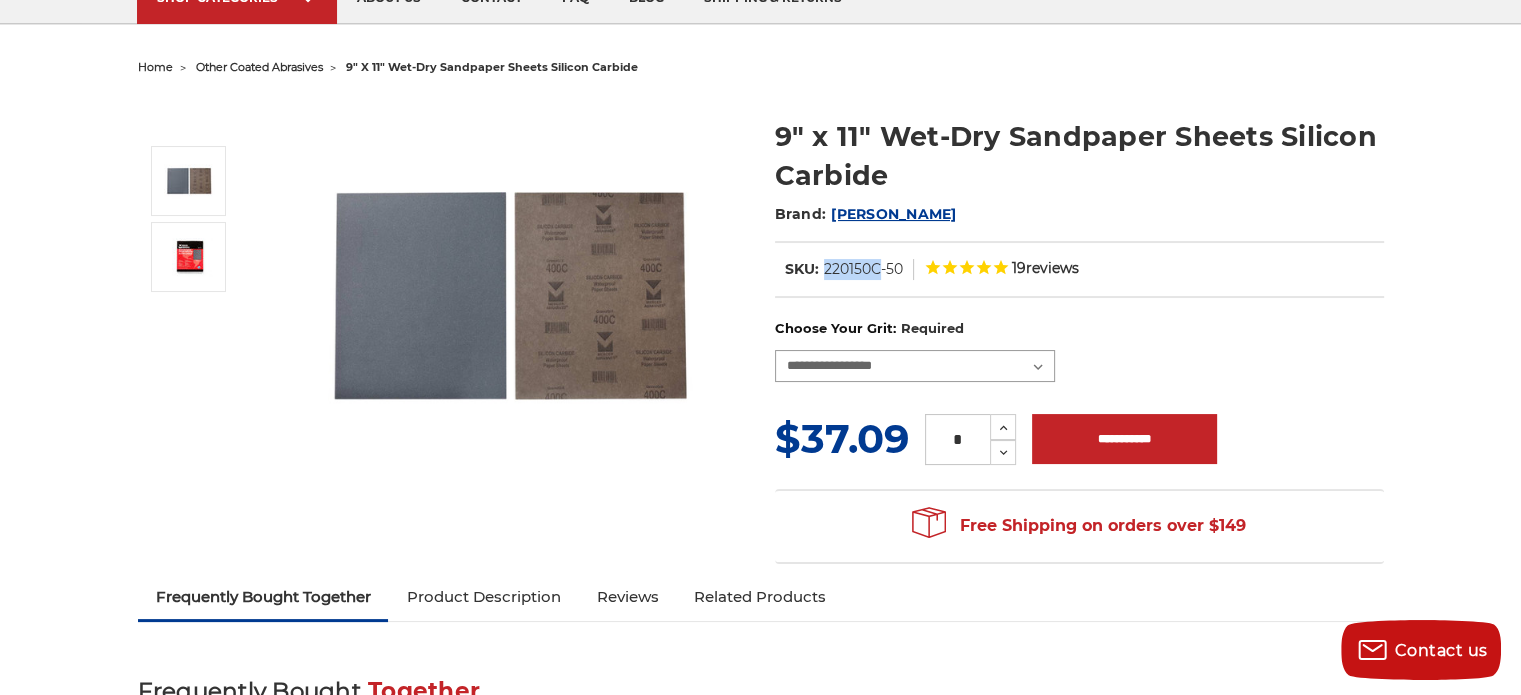 click on "**********" at bounding box center [915, 366] 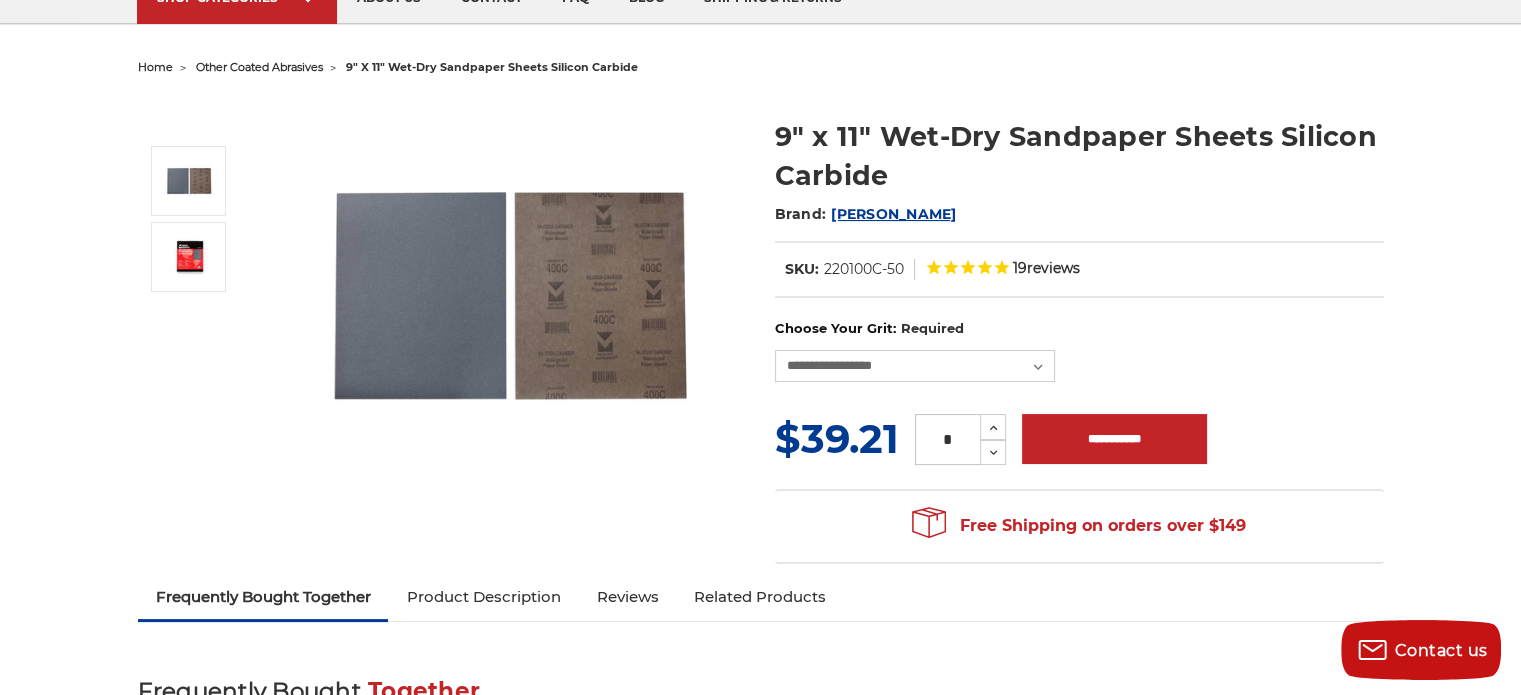 click on "220100C-50" at bounding box center [864, 269] 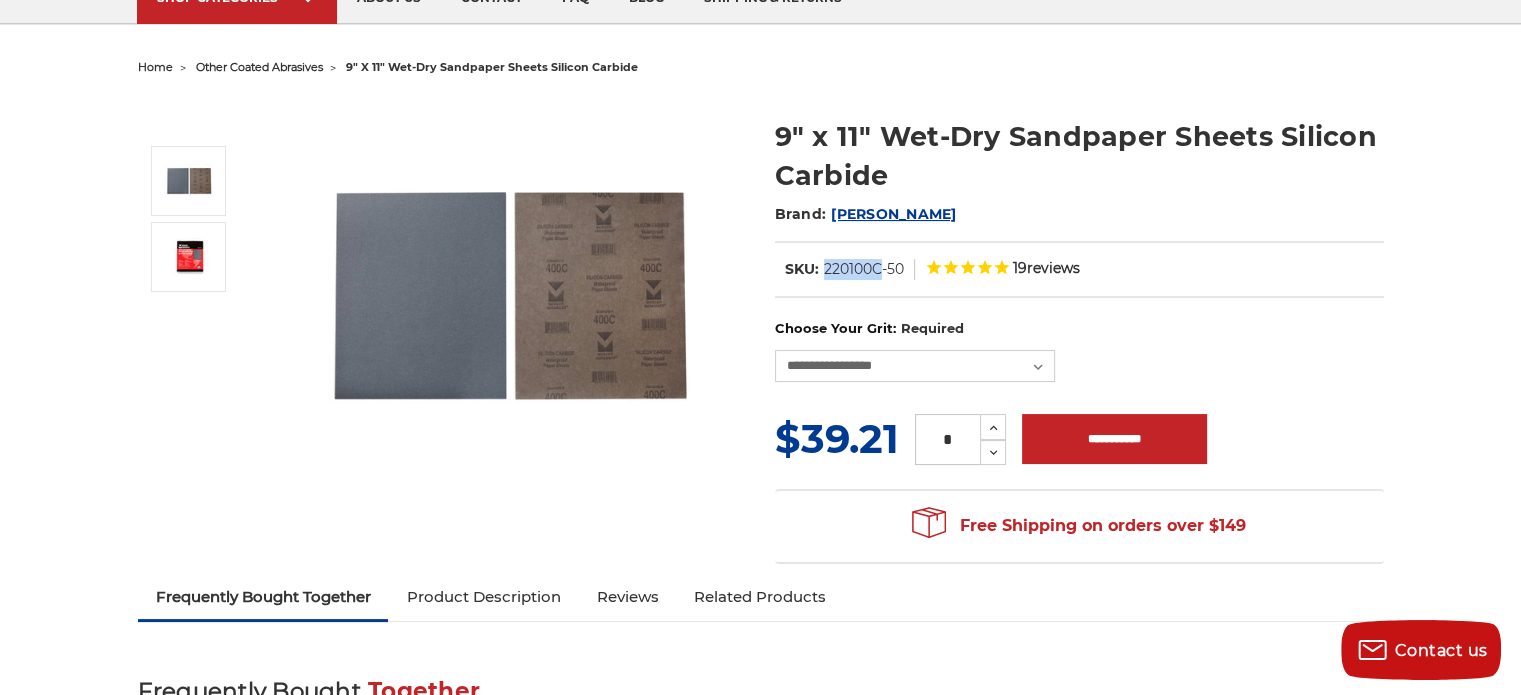 click on "220100C-50" at bounding box center (864, 269) 